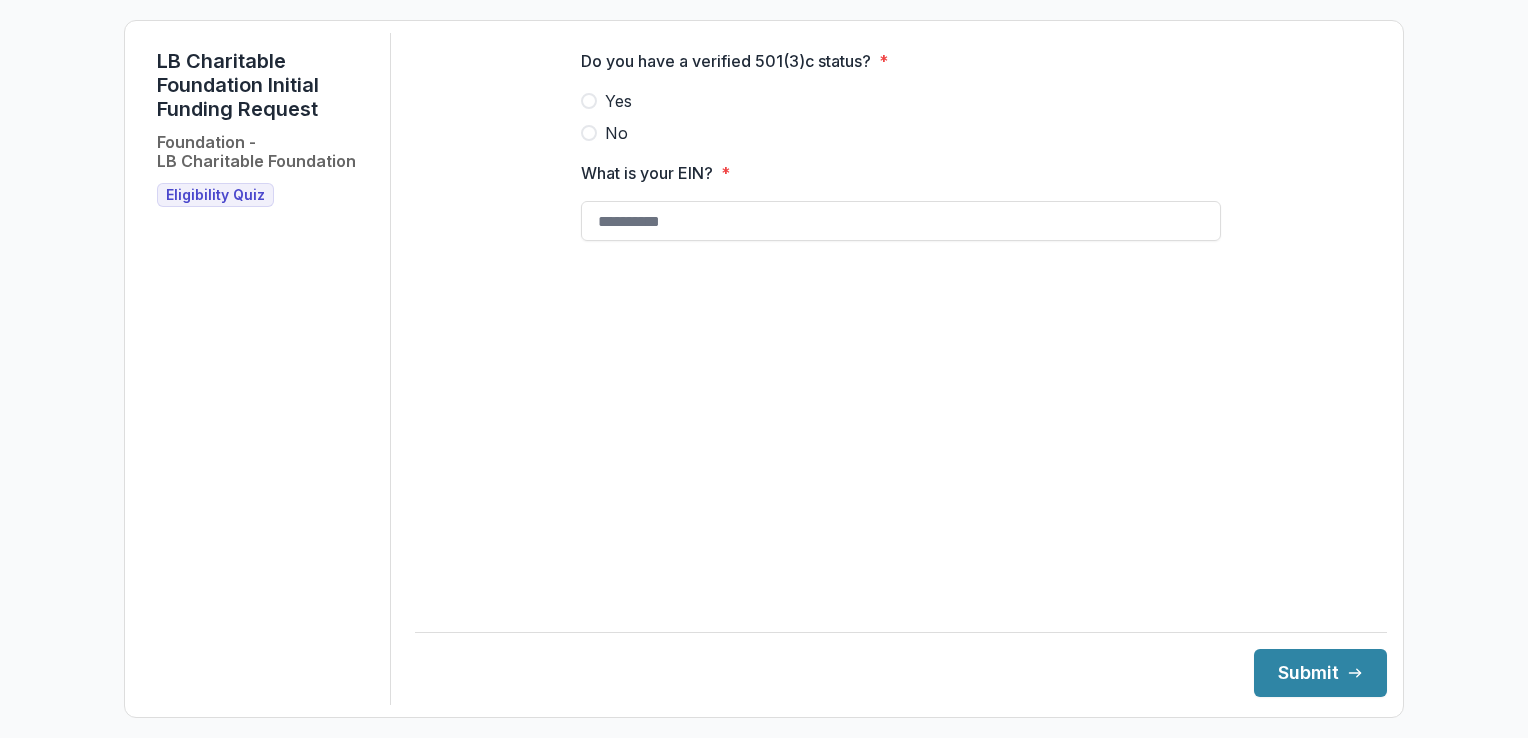 scroll, scrollTop: 0, scrollLeft: 0, axis: both 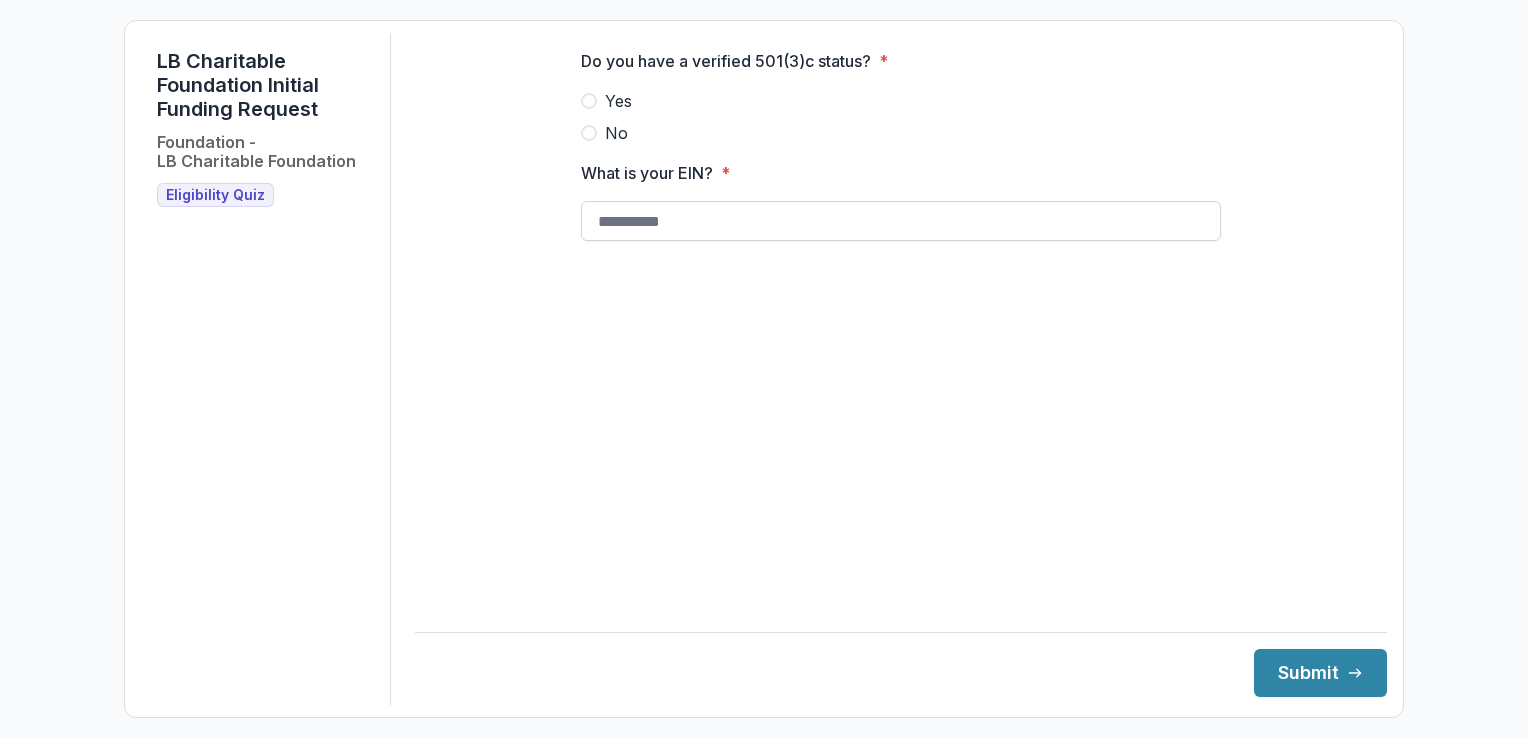 click on "What is your EIN? *" at bounding box center [901, 221] 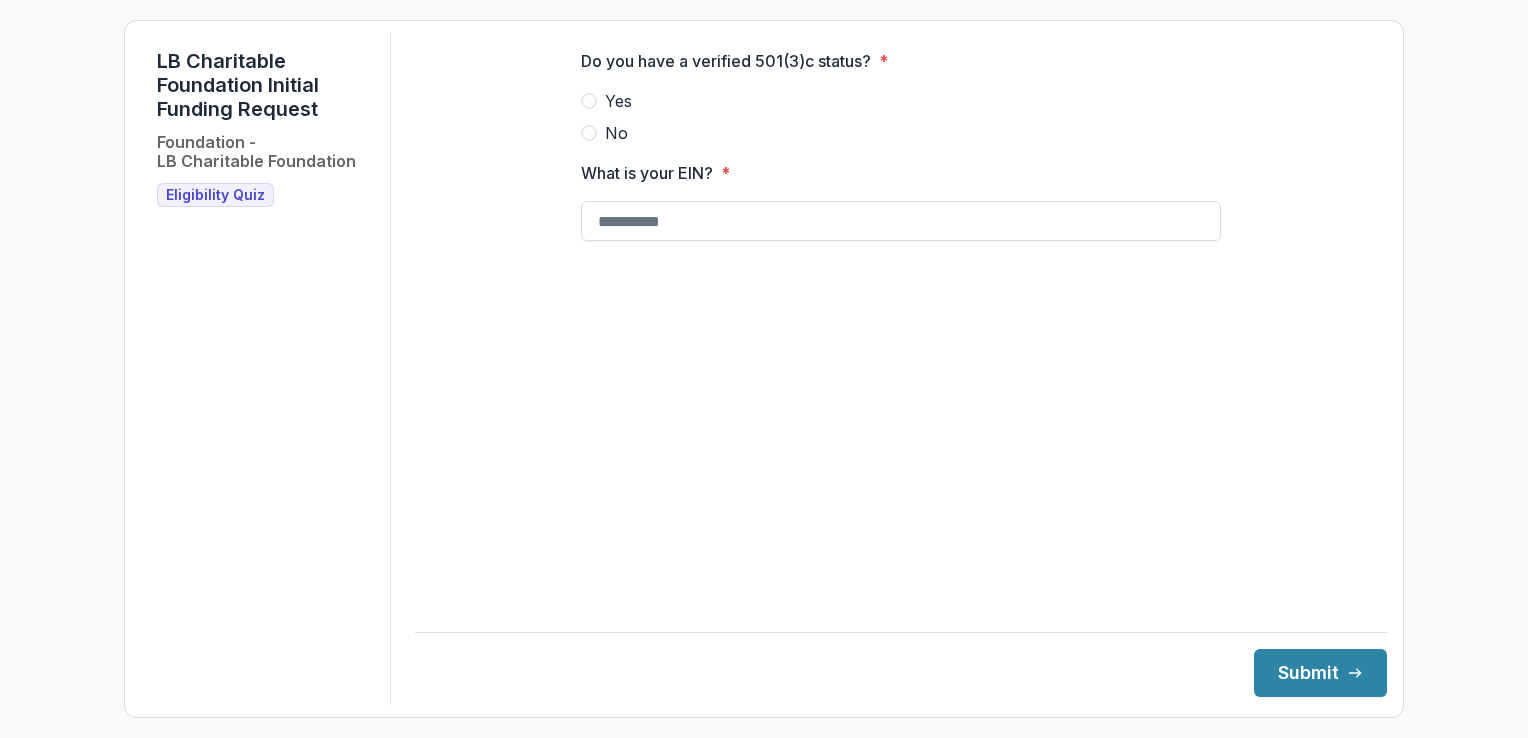 type on "**********" 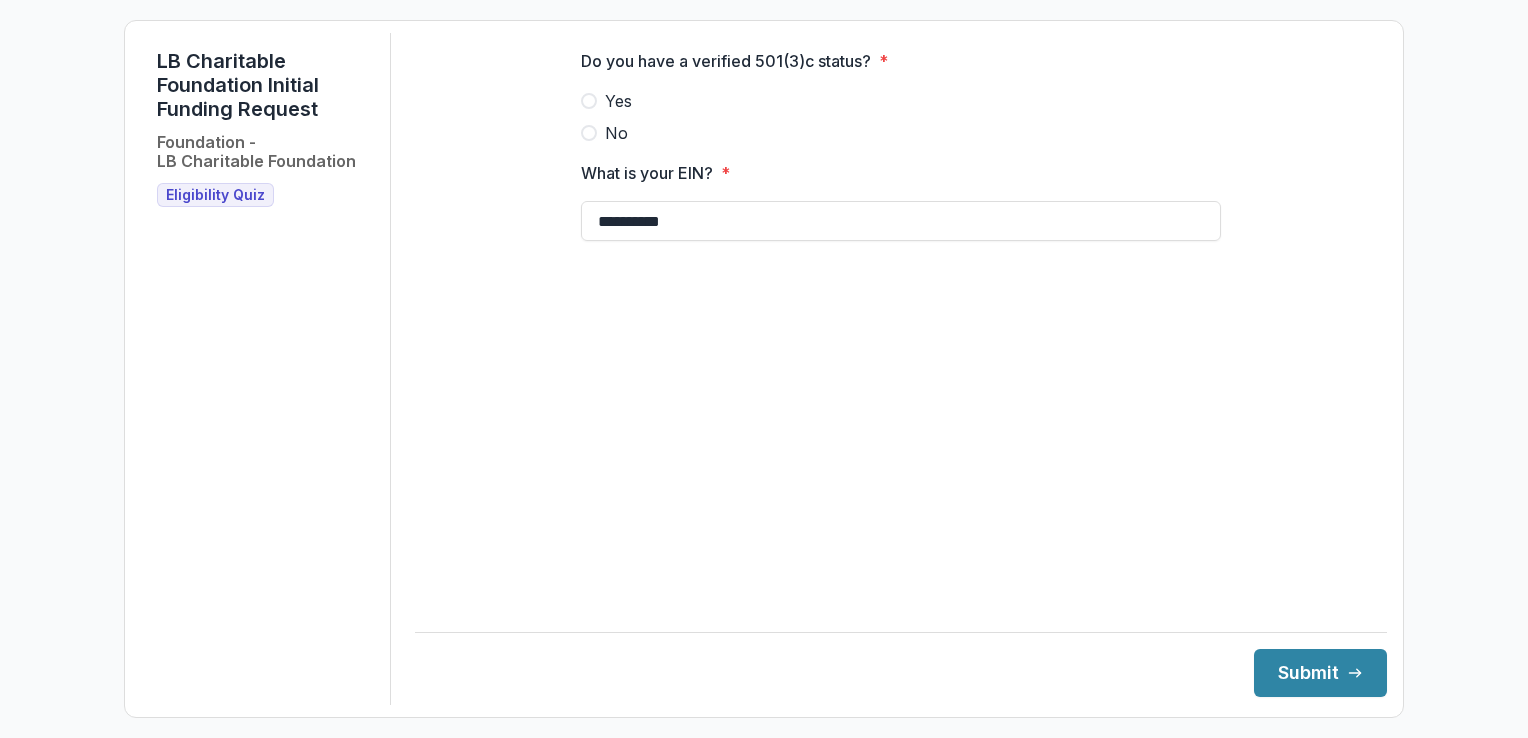 click at bounding box center (589, 101) 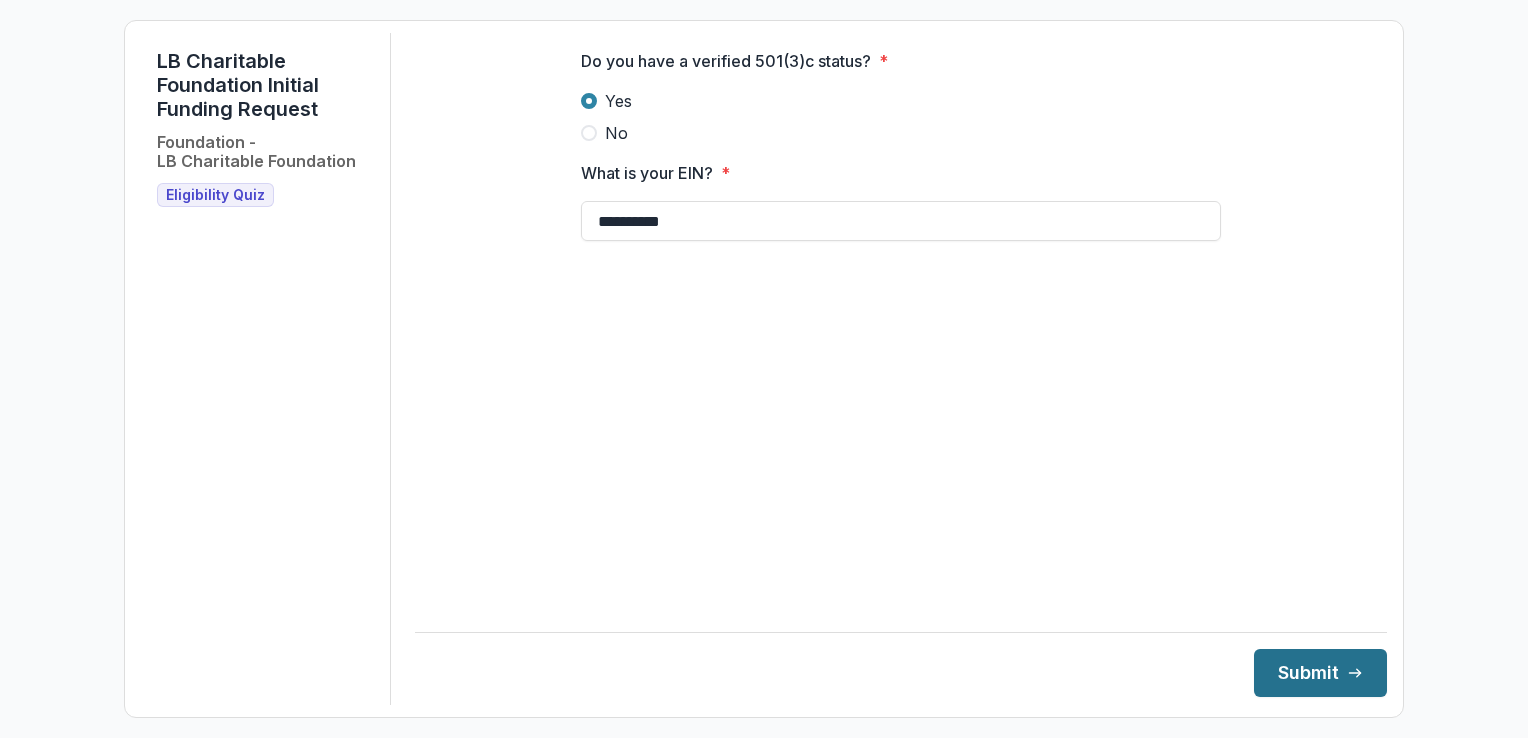 click on "Submit" at bounding box center [1320, 673] 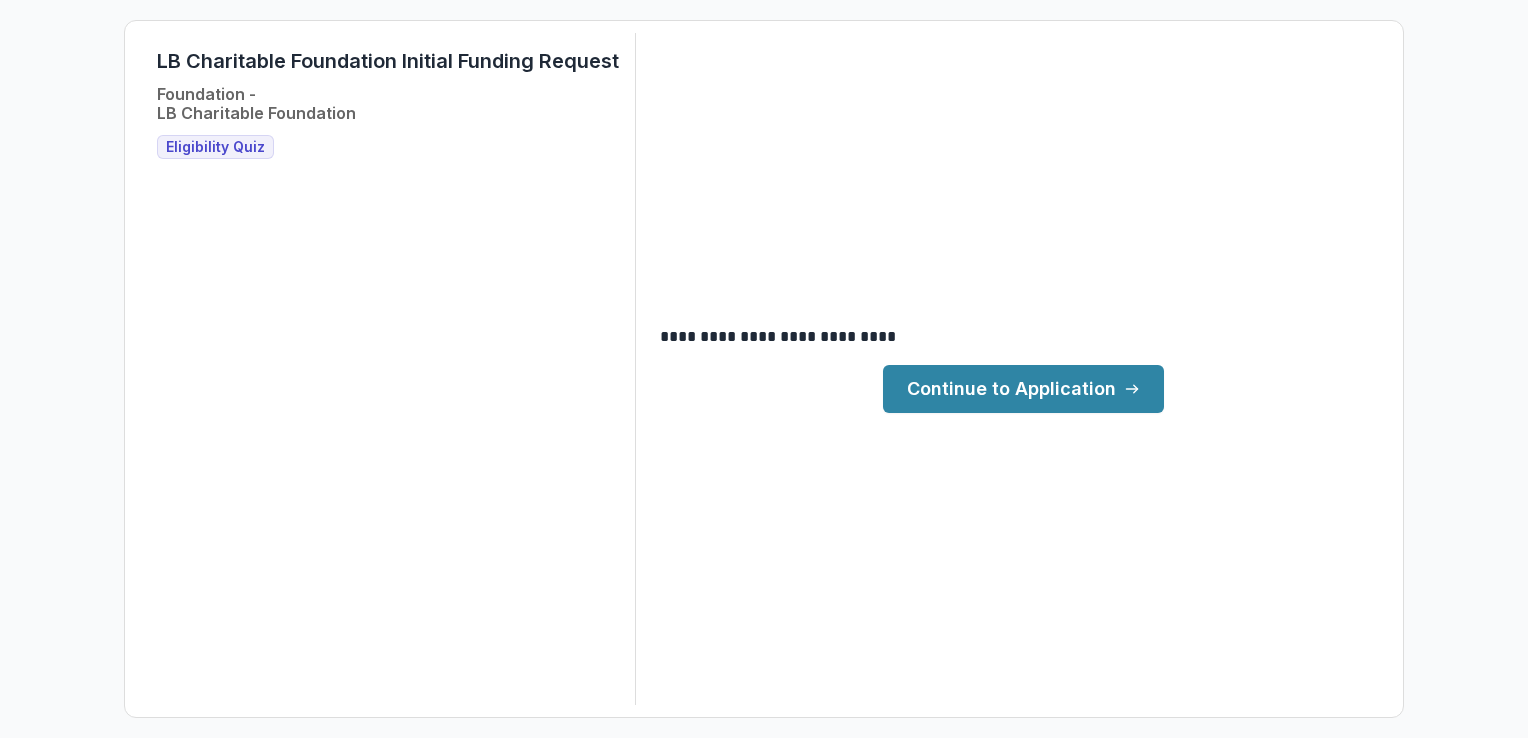click on "Continue to Application" at bounding box center [1023, 389] 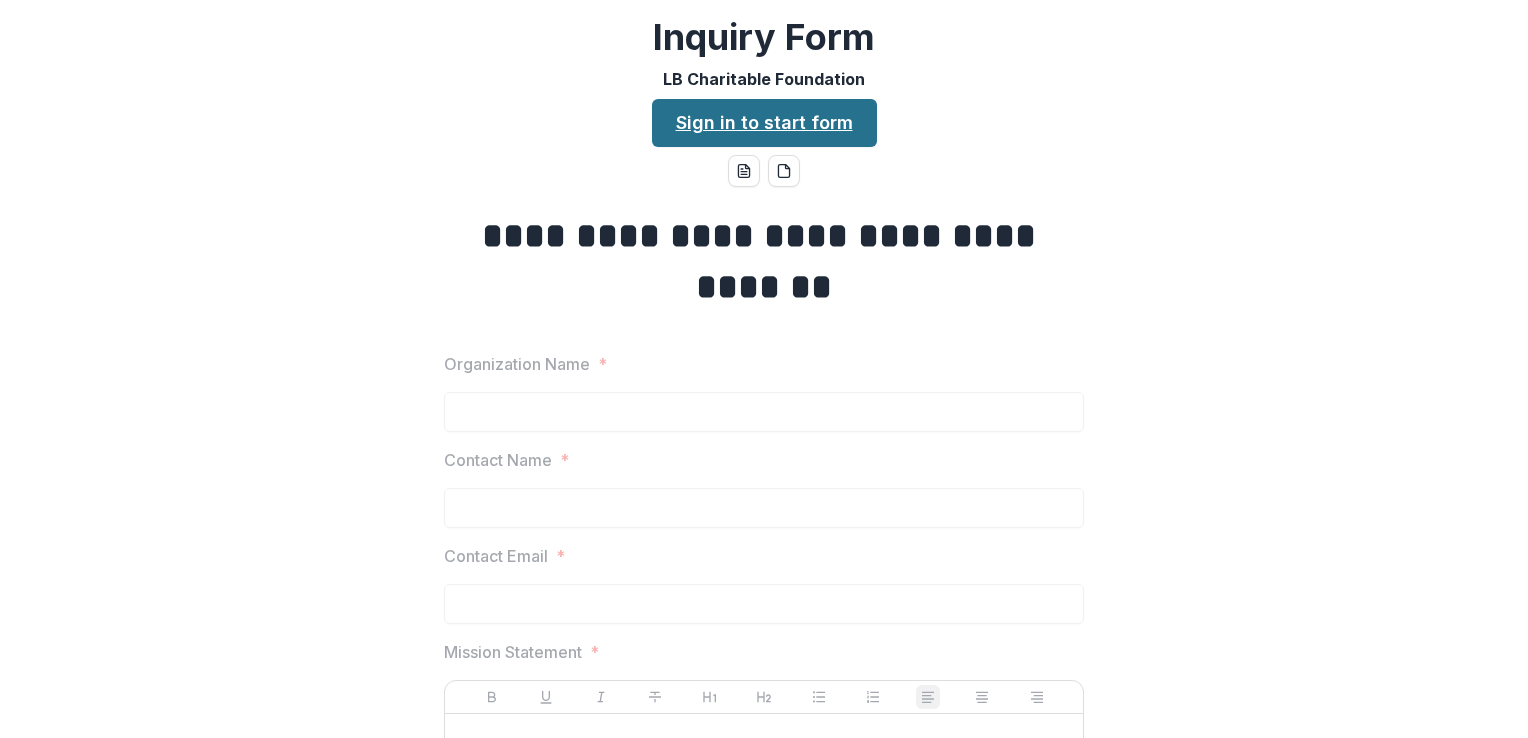 click on "Sign in to start form" at bounding box center [764, 123] 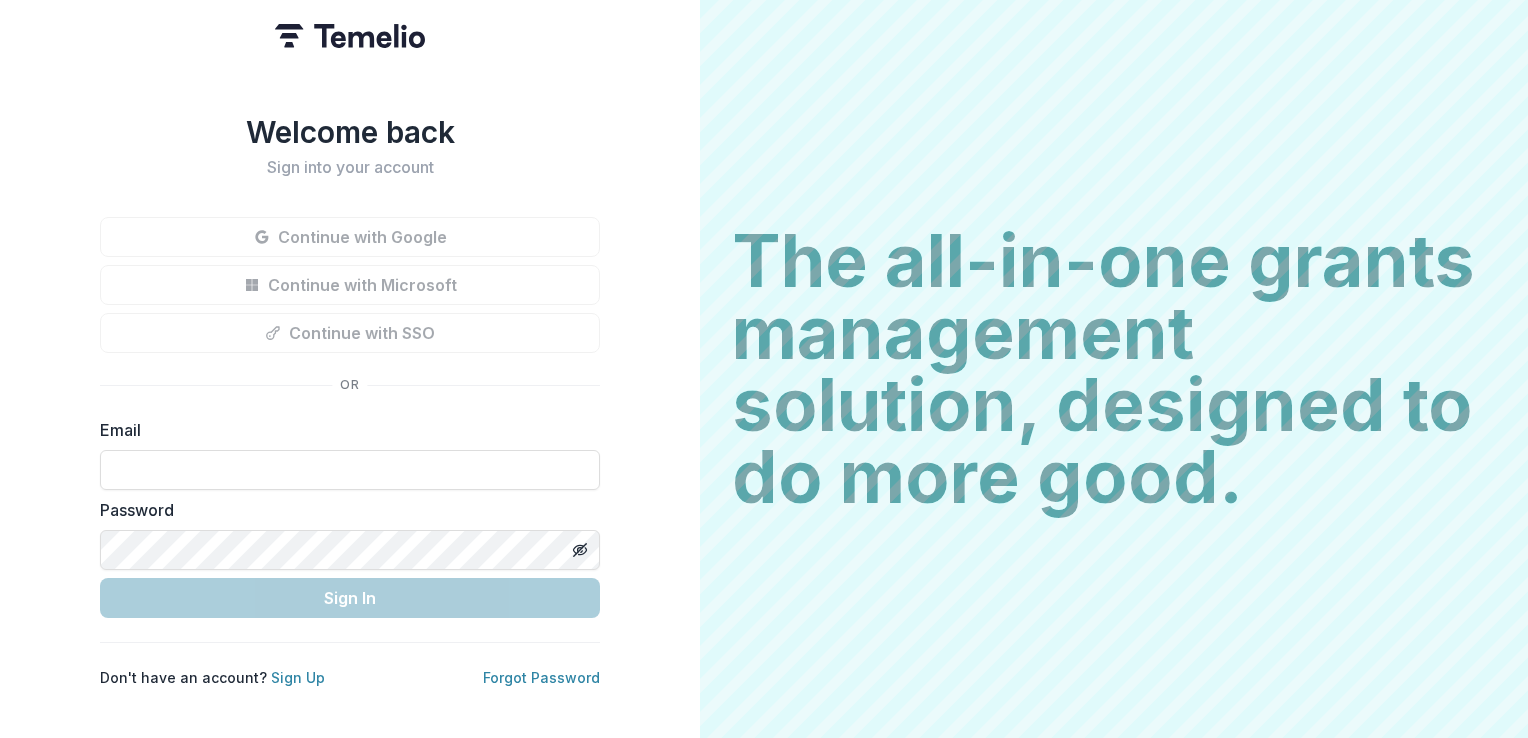 scroll, scrollTop: 0, scrollLeft: 0, axis: both 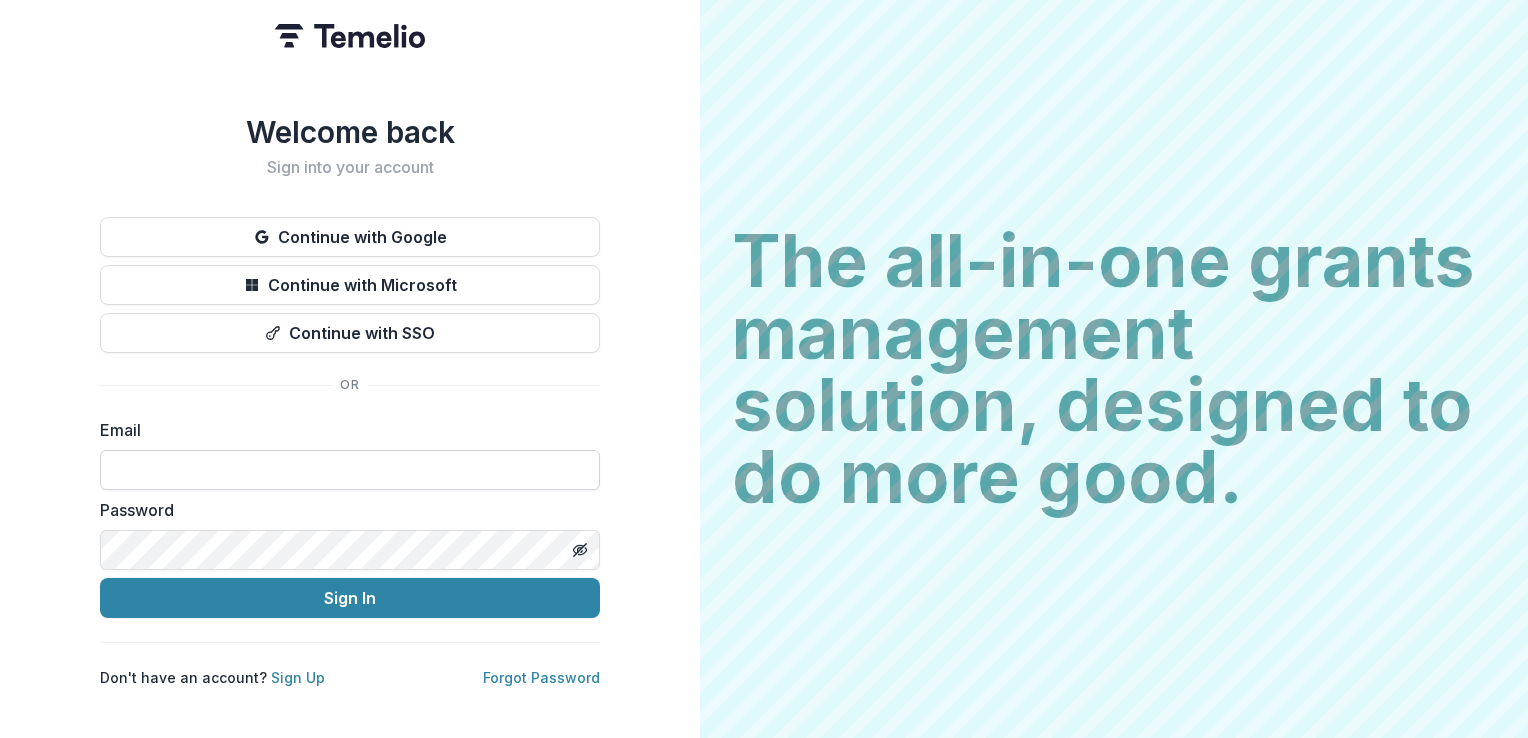 click at bounding box center (350, 470) 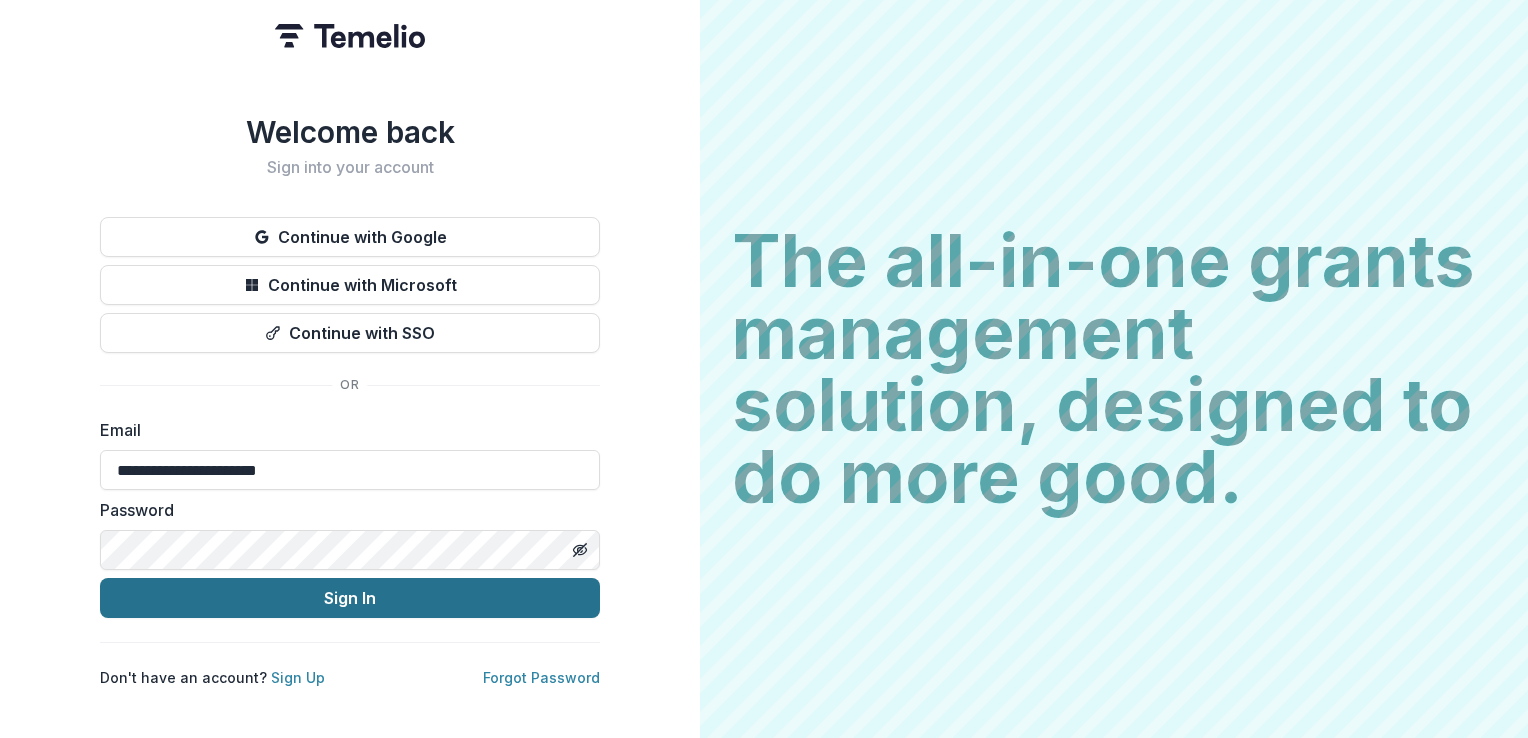 click on "Sign In" at bounding box center (350, 598) 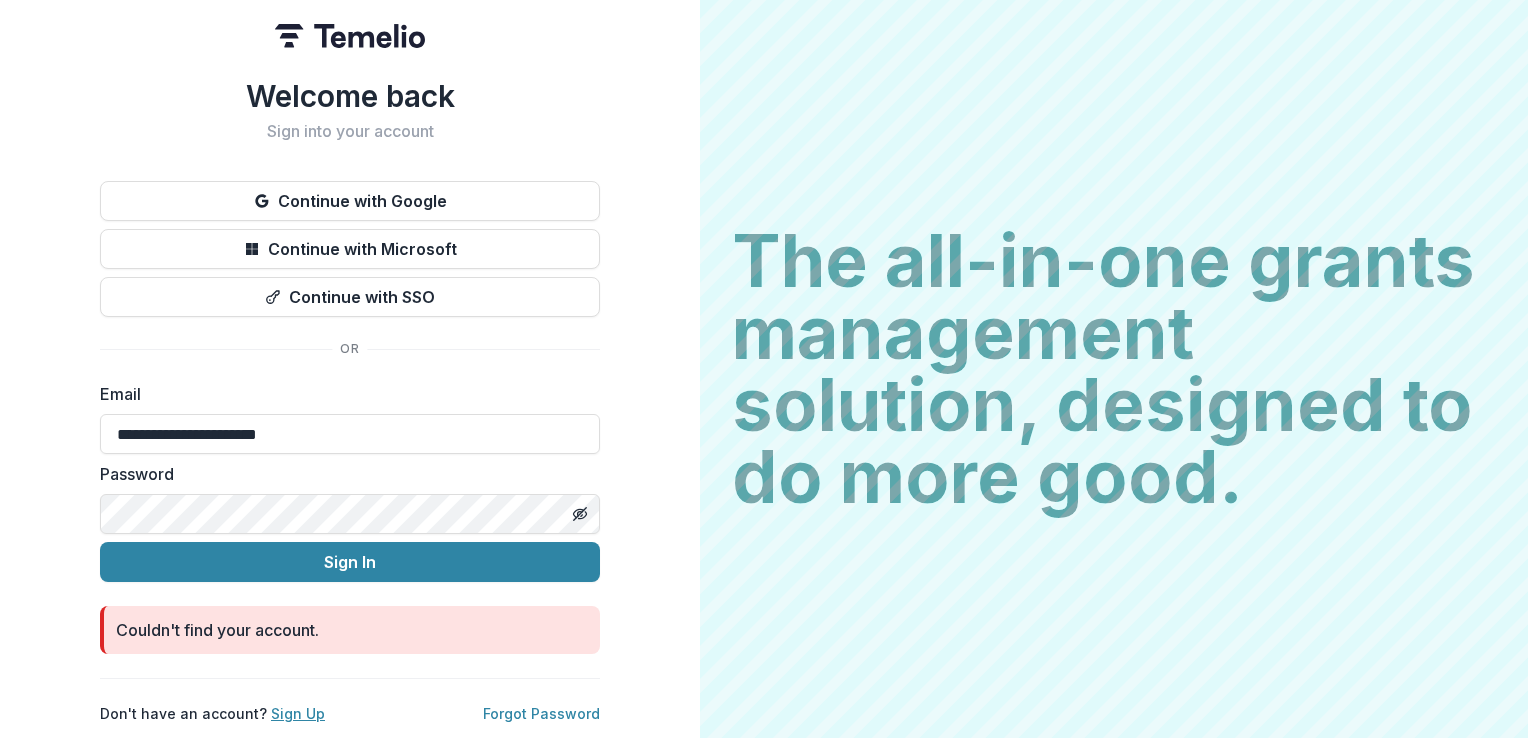 click on "Sign Up" at bounding box center (298, 713) 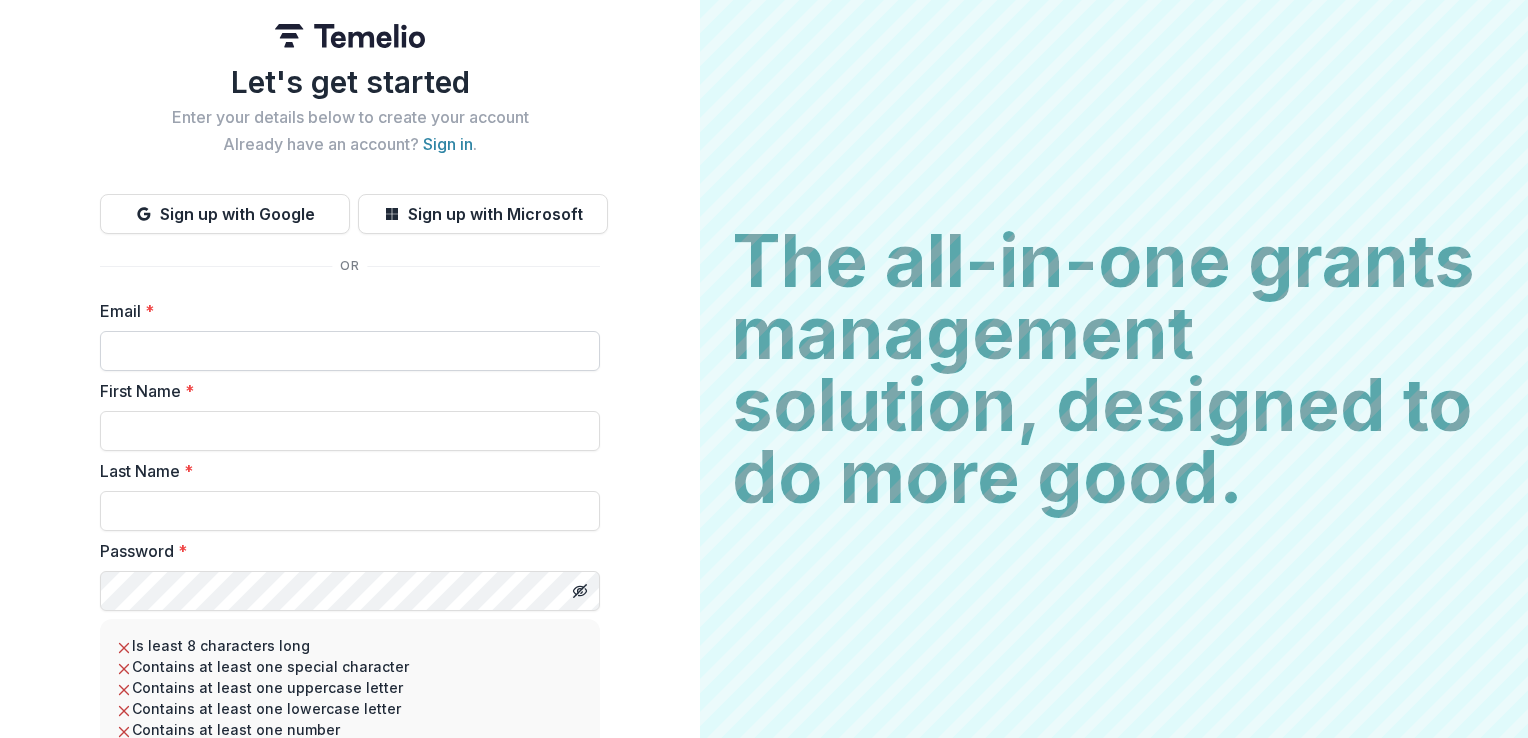 click on "Email *" at bounding box center (350, 351) 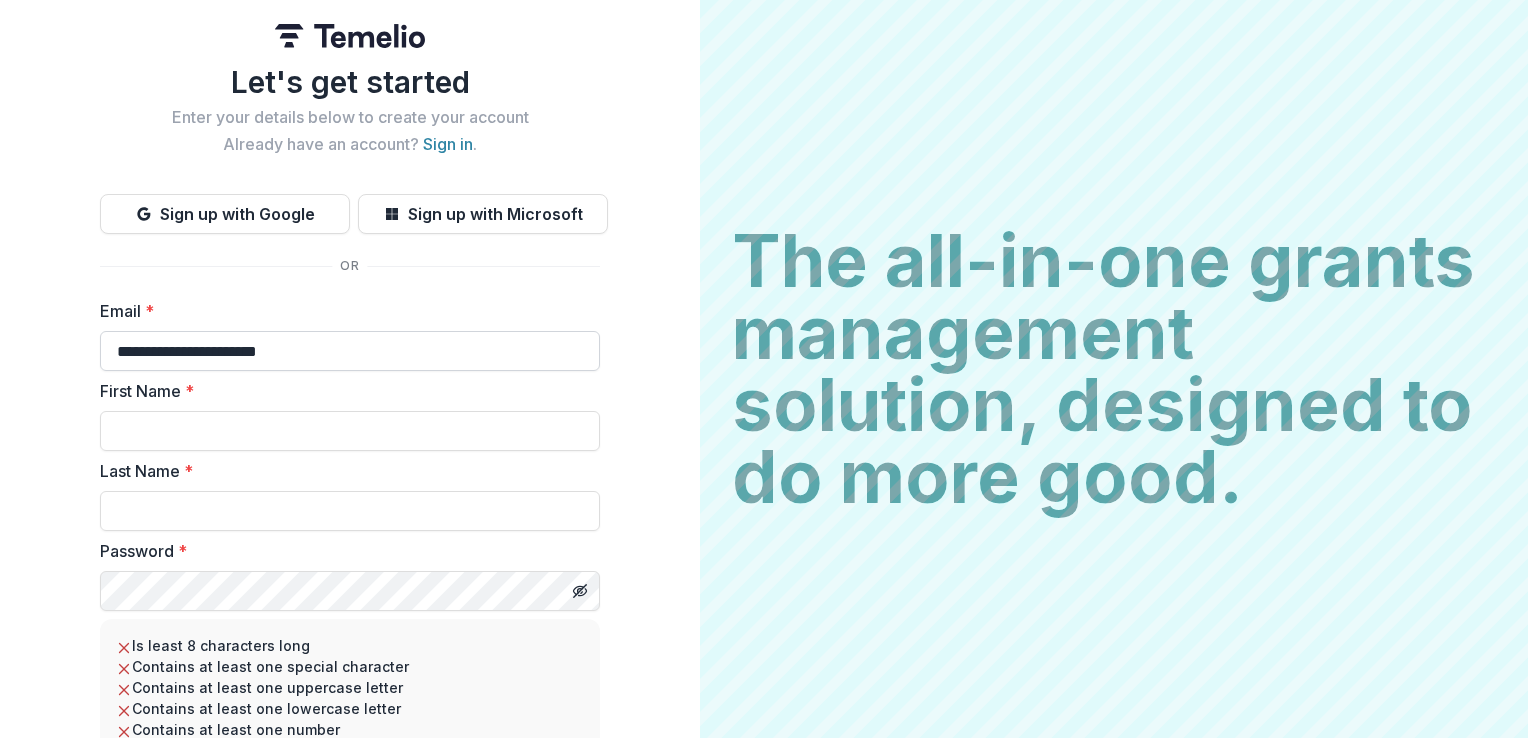type on "********" 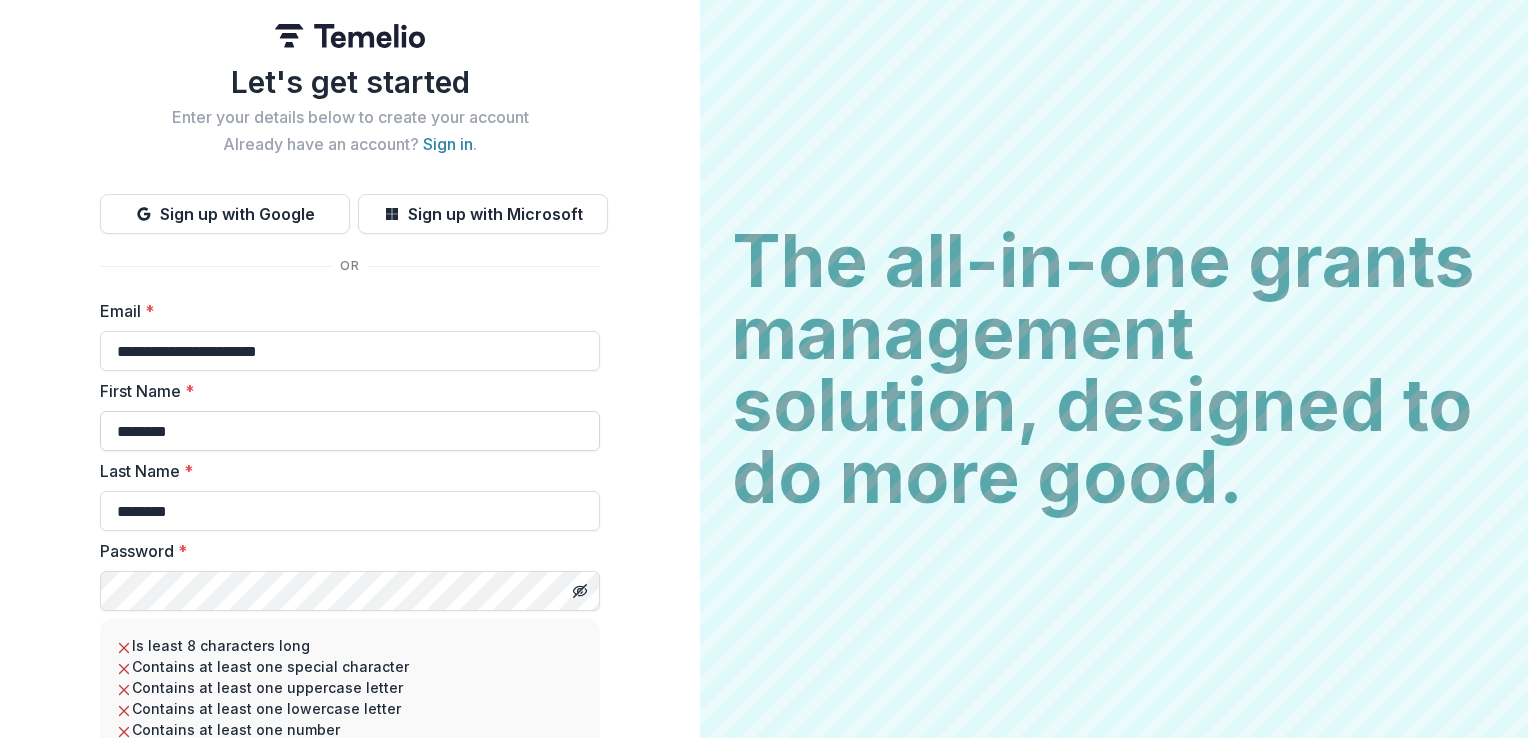 scroll, scrollTop: 169, scrollLeft: 0, axis: vertical 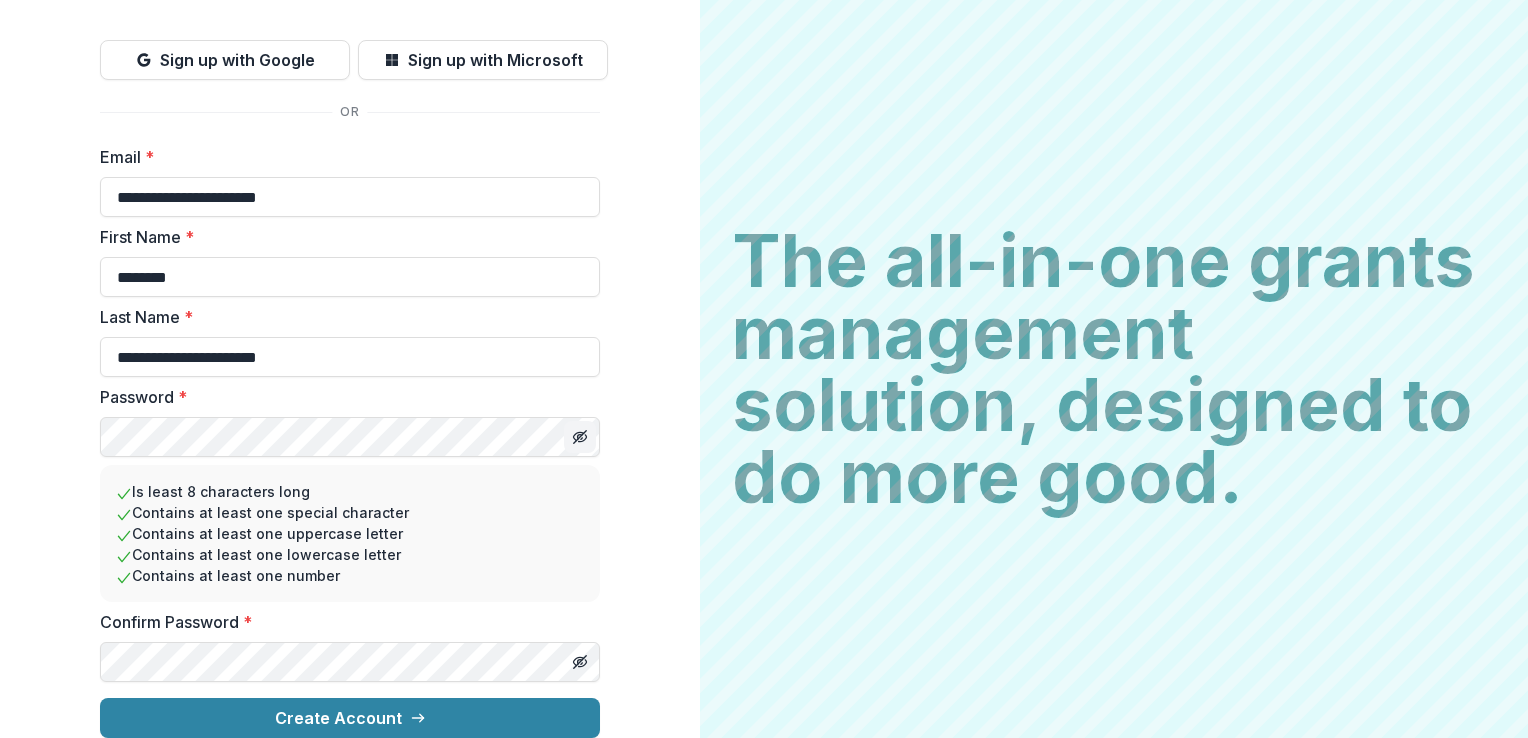 click 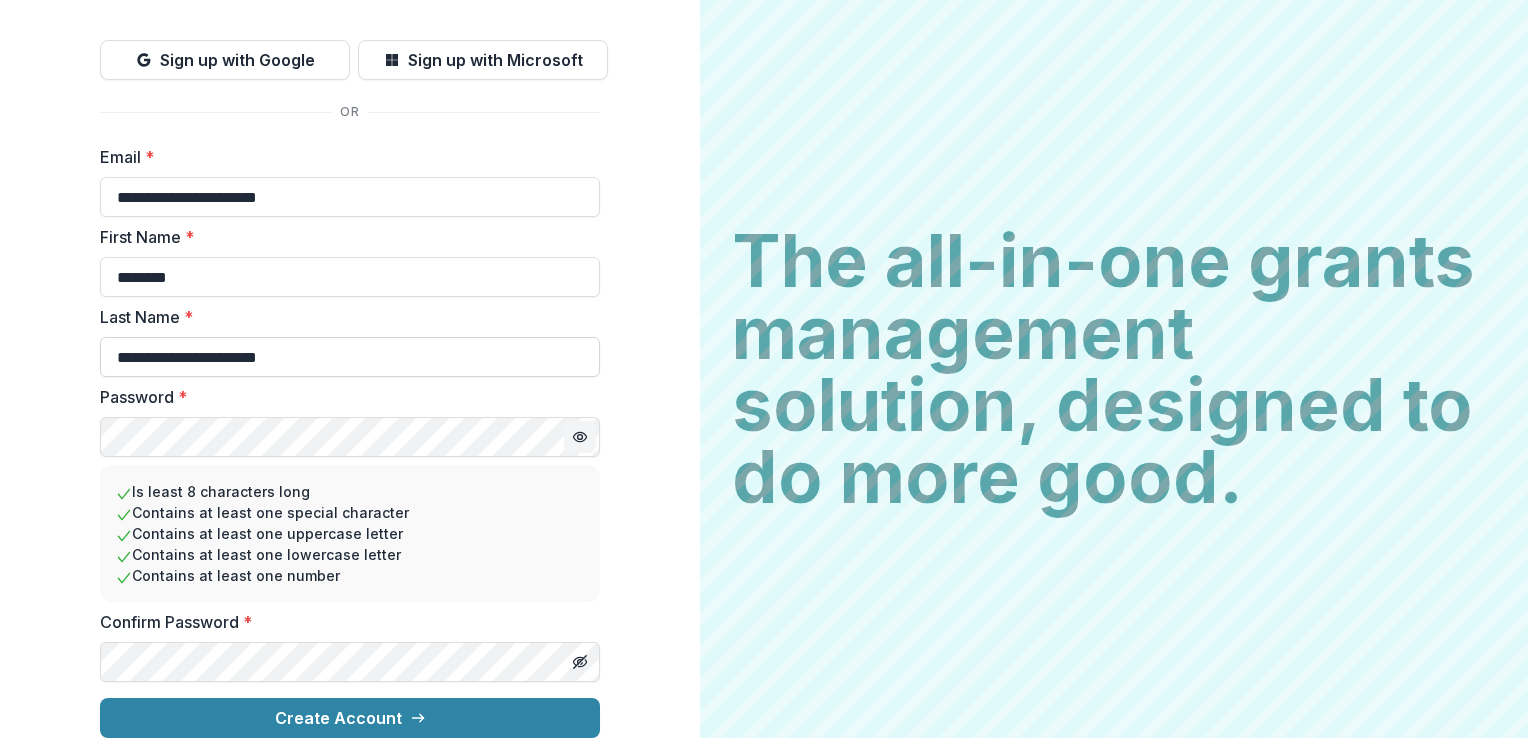 click on "**********" at bounding box center [350, 357] 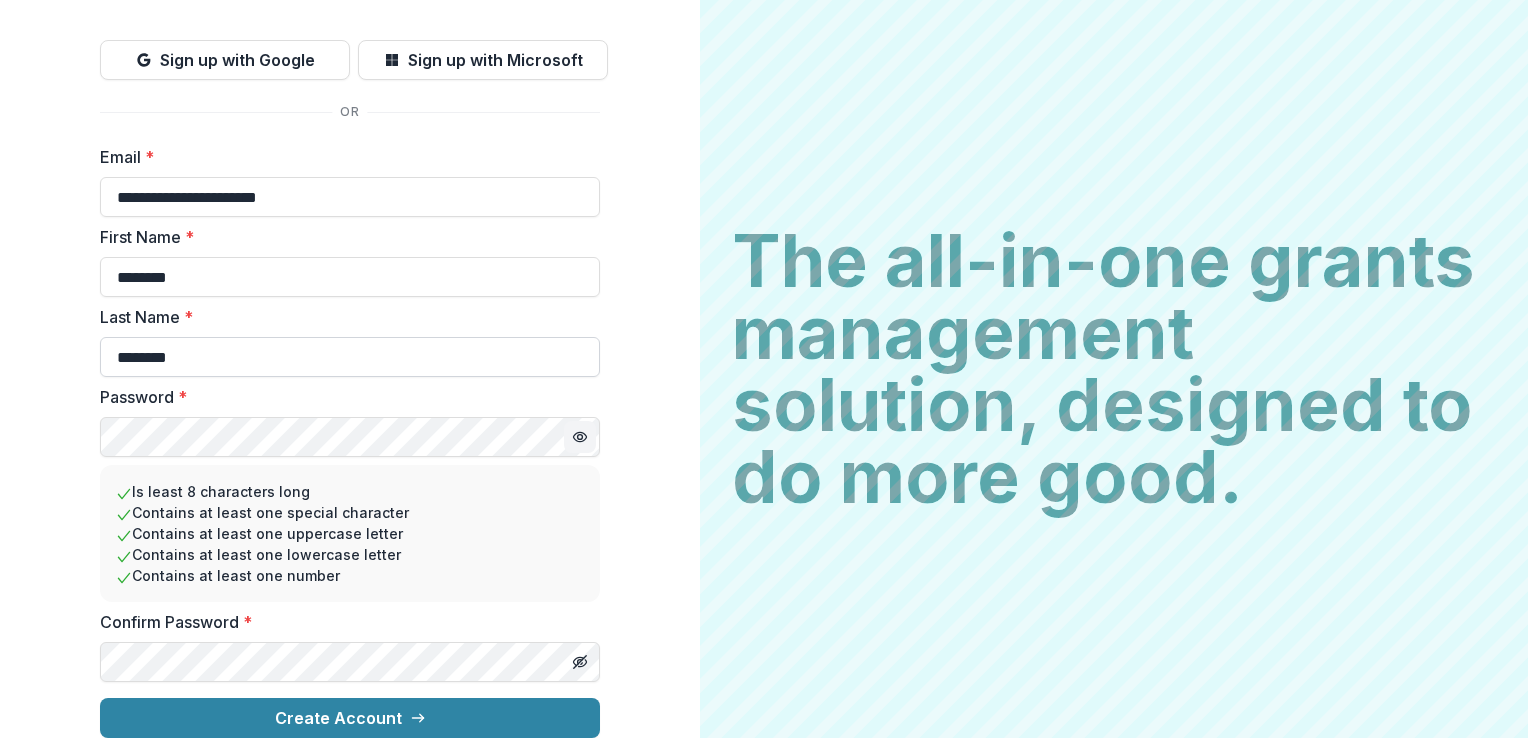 type on "********" 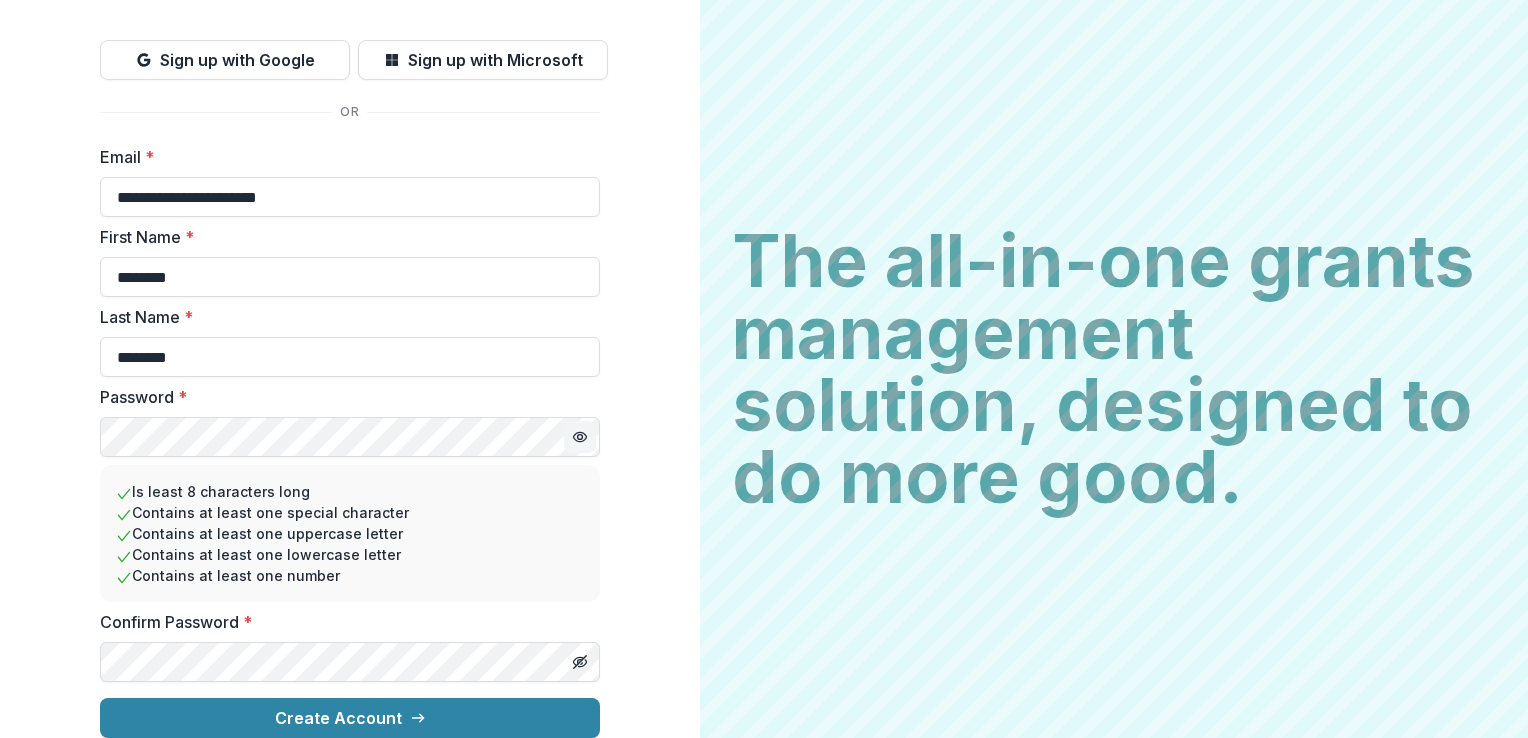 click on "Contains at least one uppercase letter" at bounding box center (350, 533) 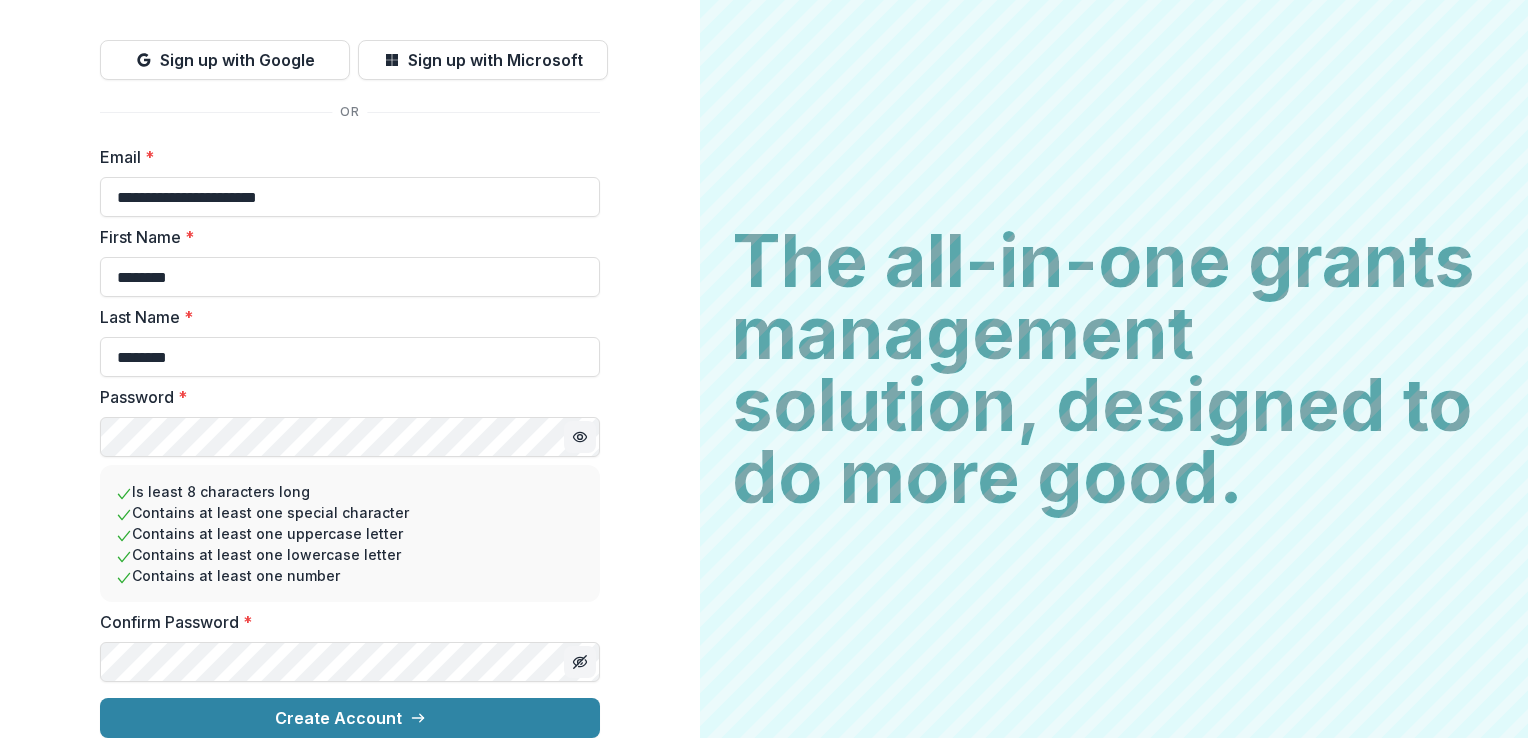 click 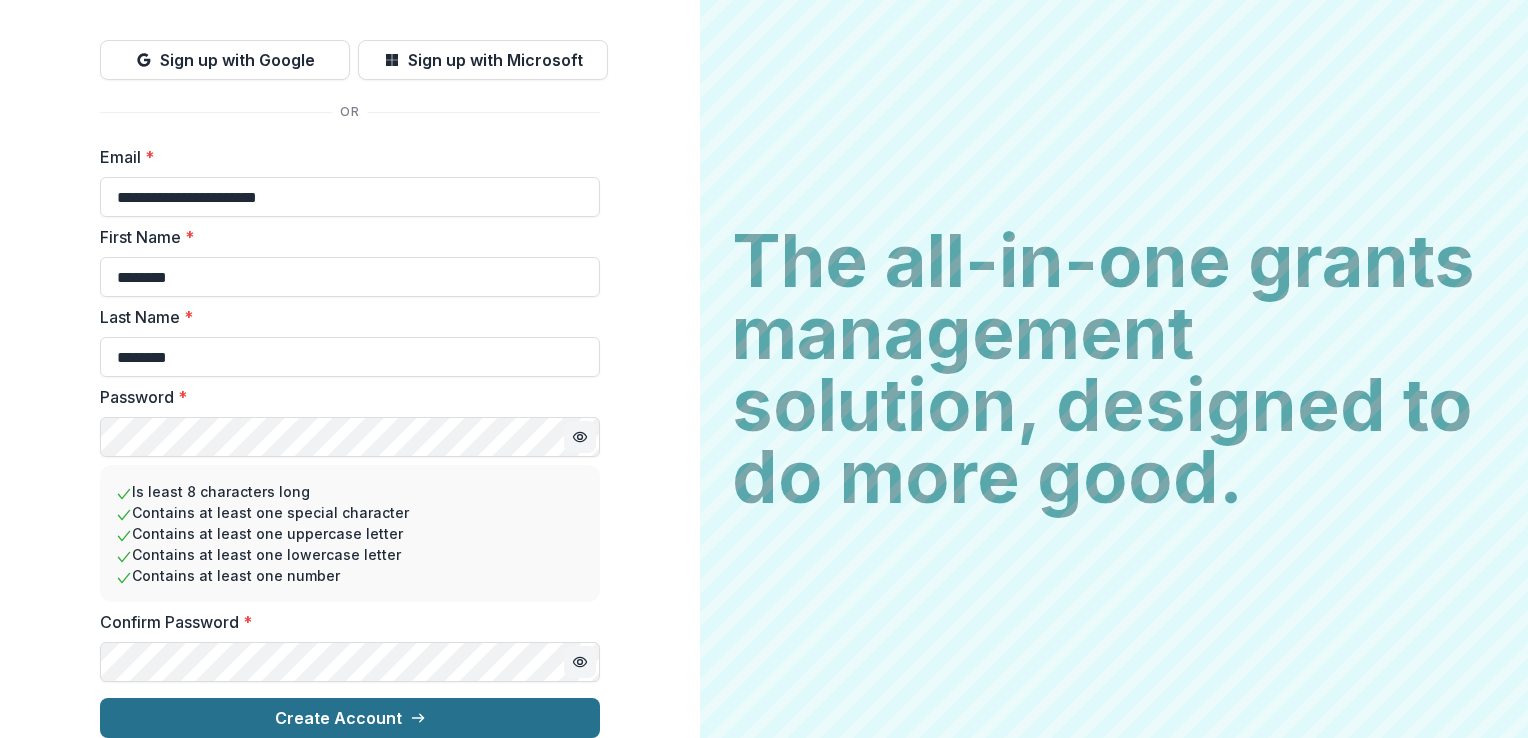 click on "Create Account" at bounding box center [350, 718] 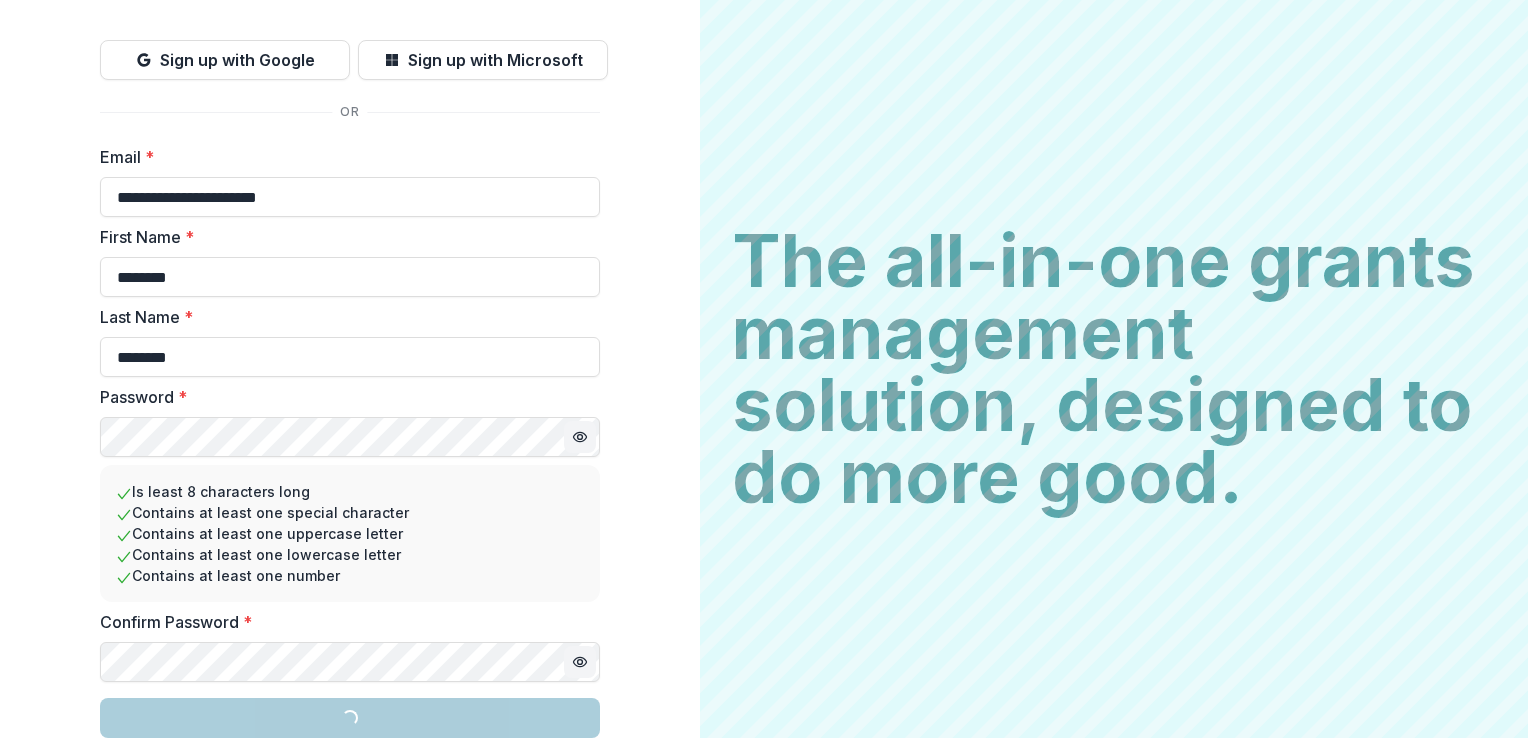 scroll, scrollTop: 169, scrollLeft: 0, axis: vertical 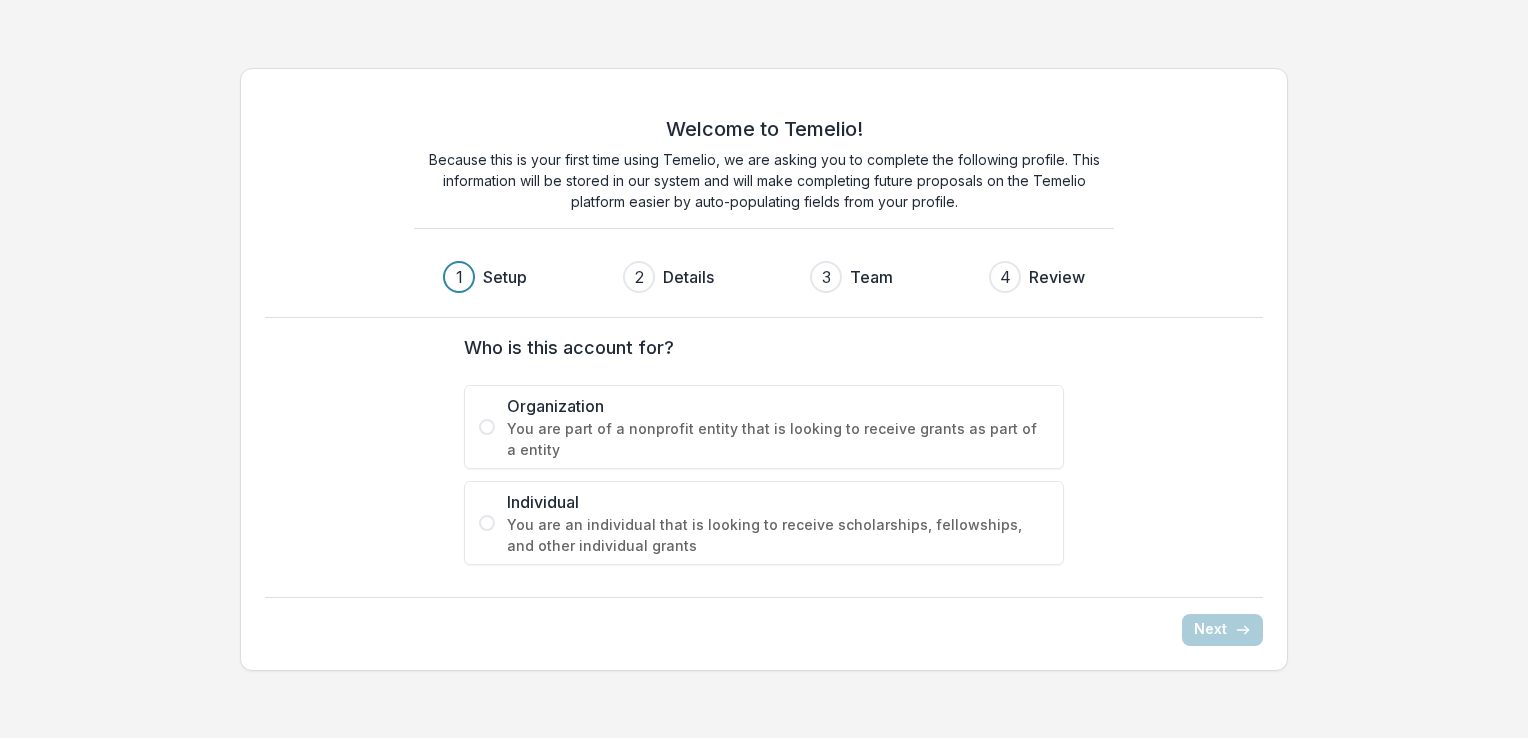 click at bounding box center (487, 427) 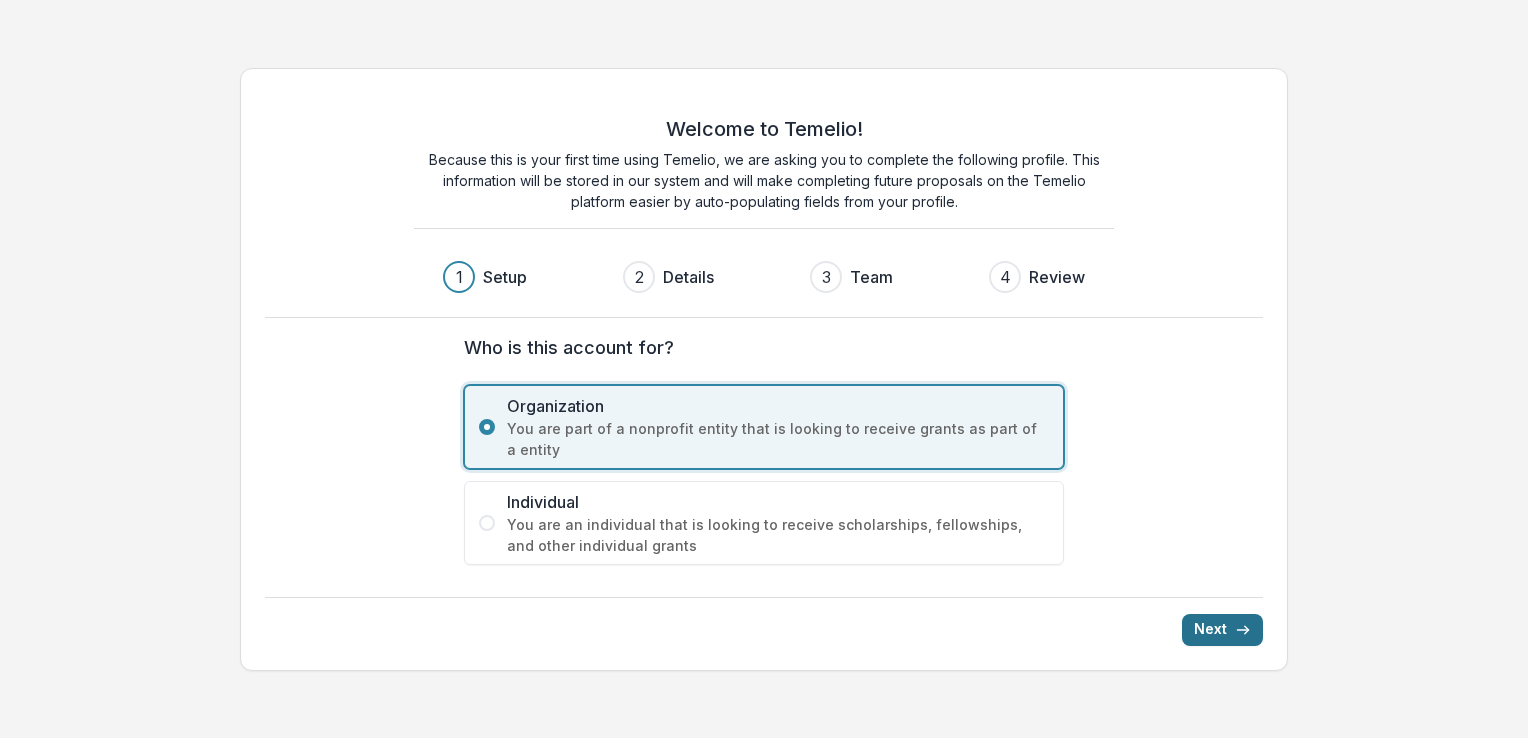 click on "Next" at bounding box center [1222, 630] 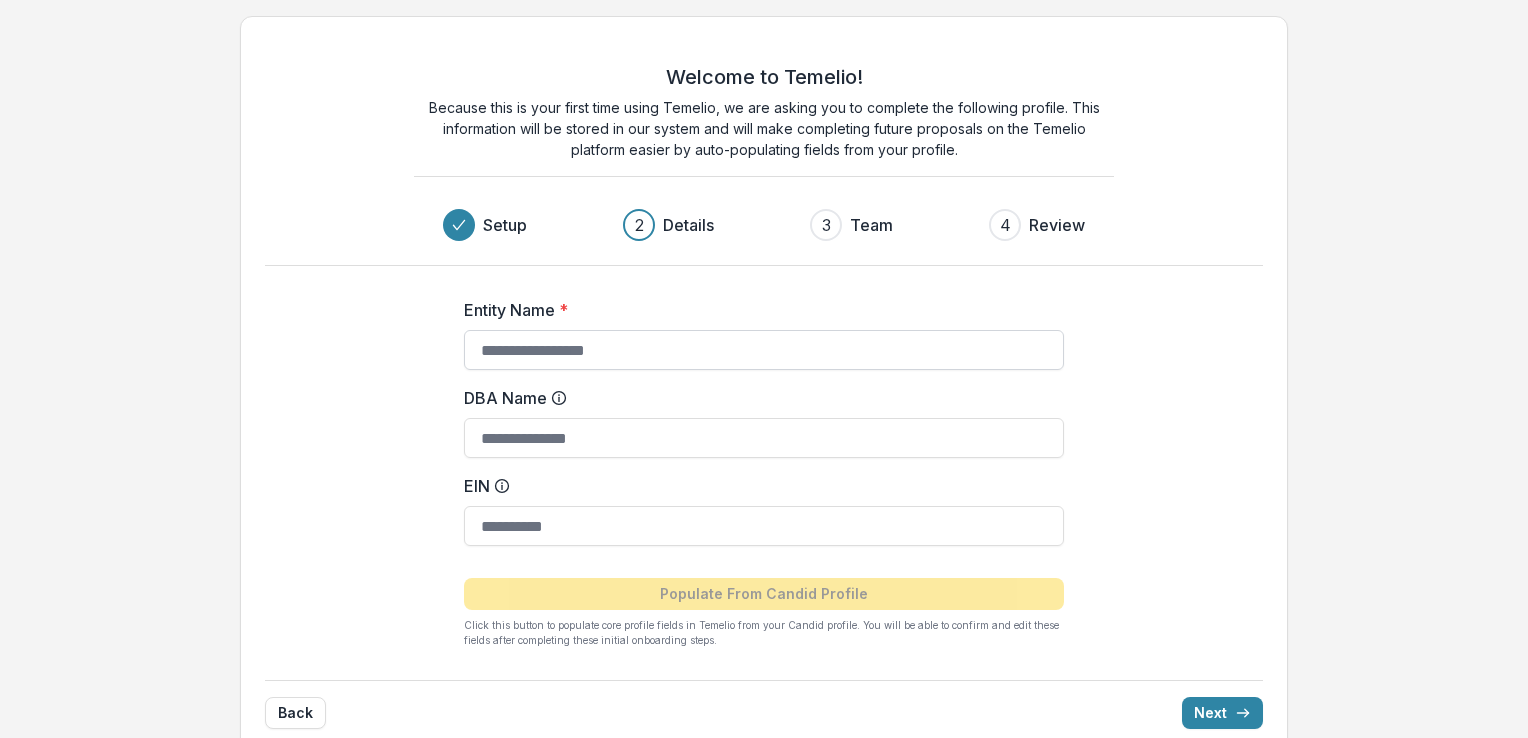 click on "Entity Name *" at bounding box center (764, 350) 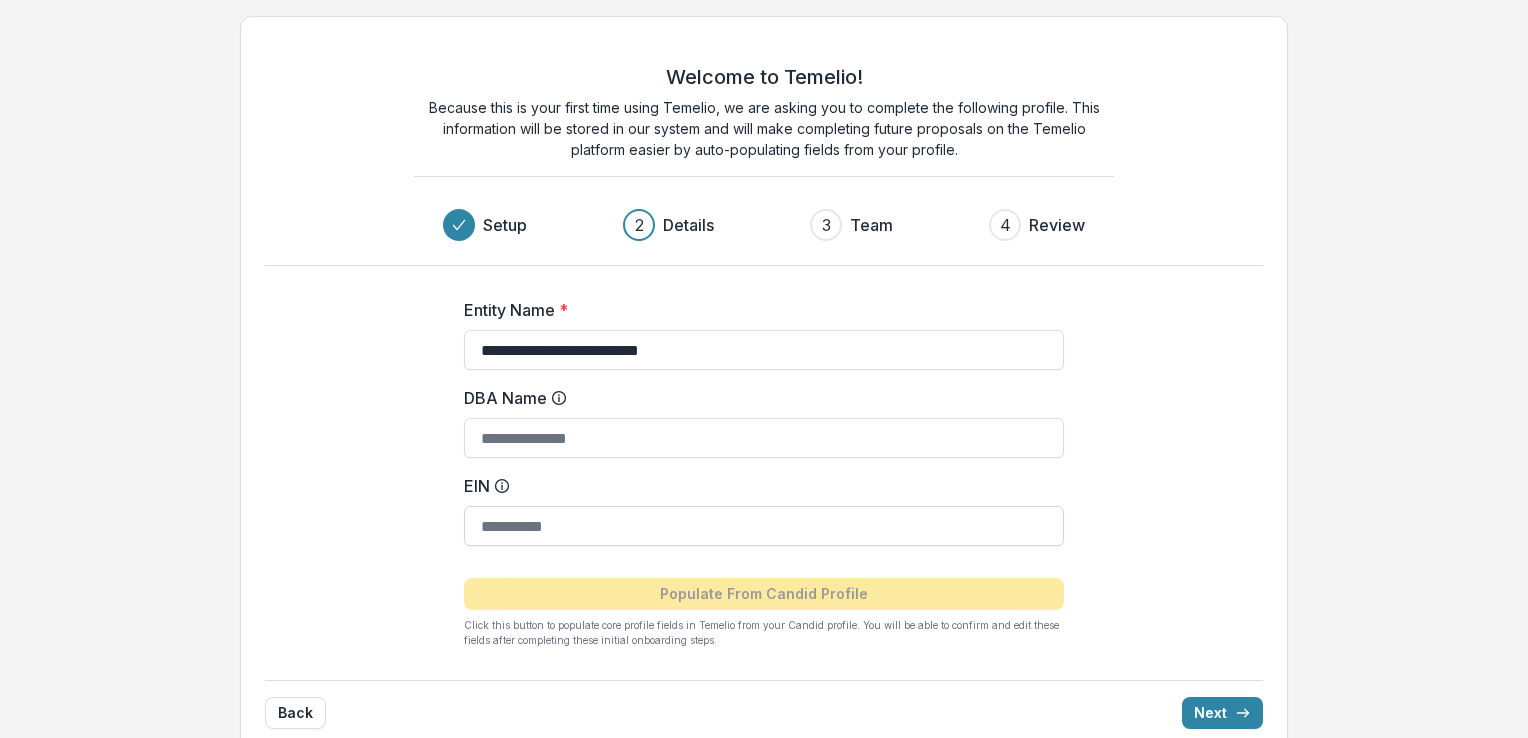 type on "**********" 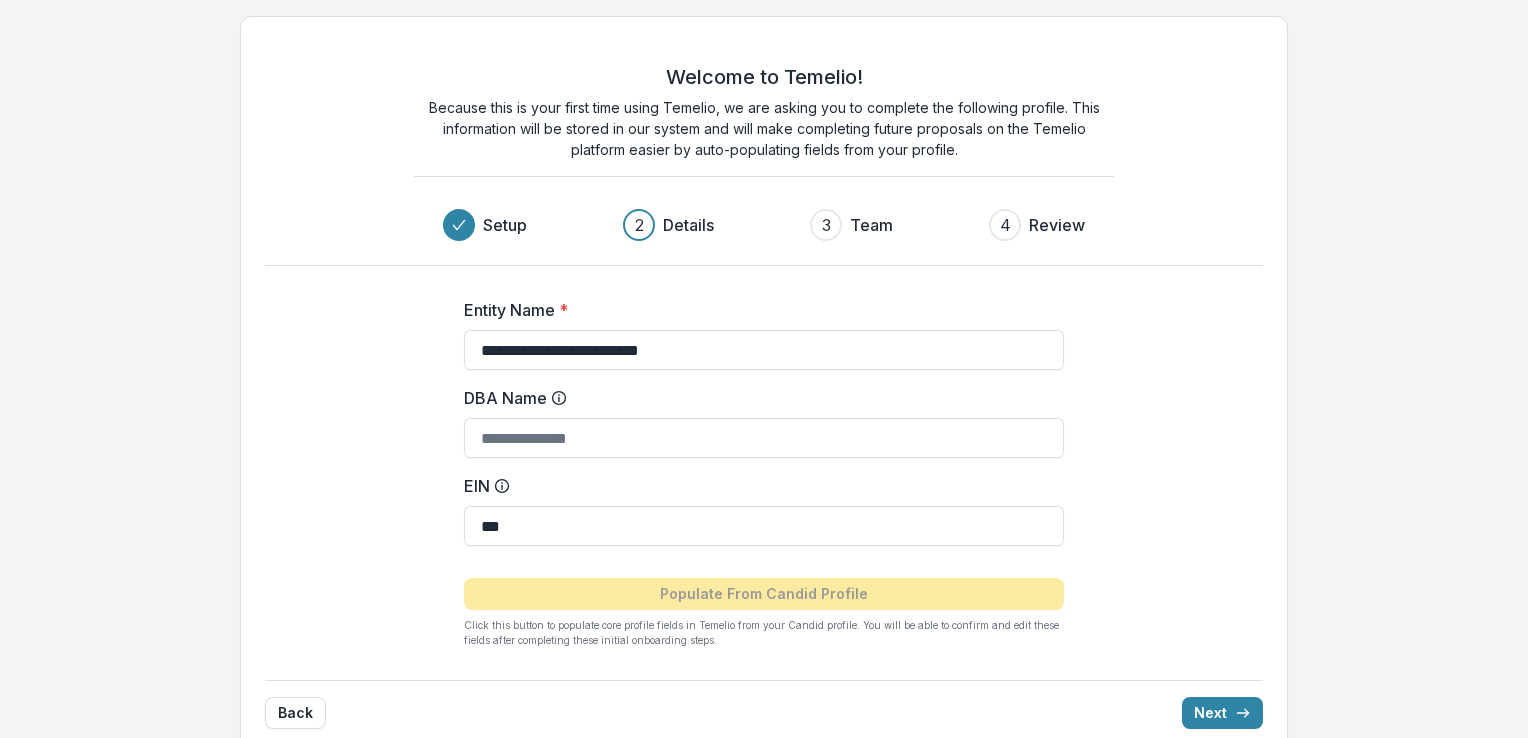 click on "**********" at bounding box center [763, 385] 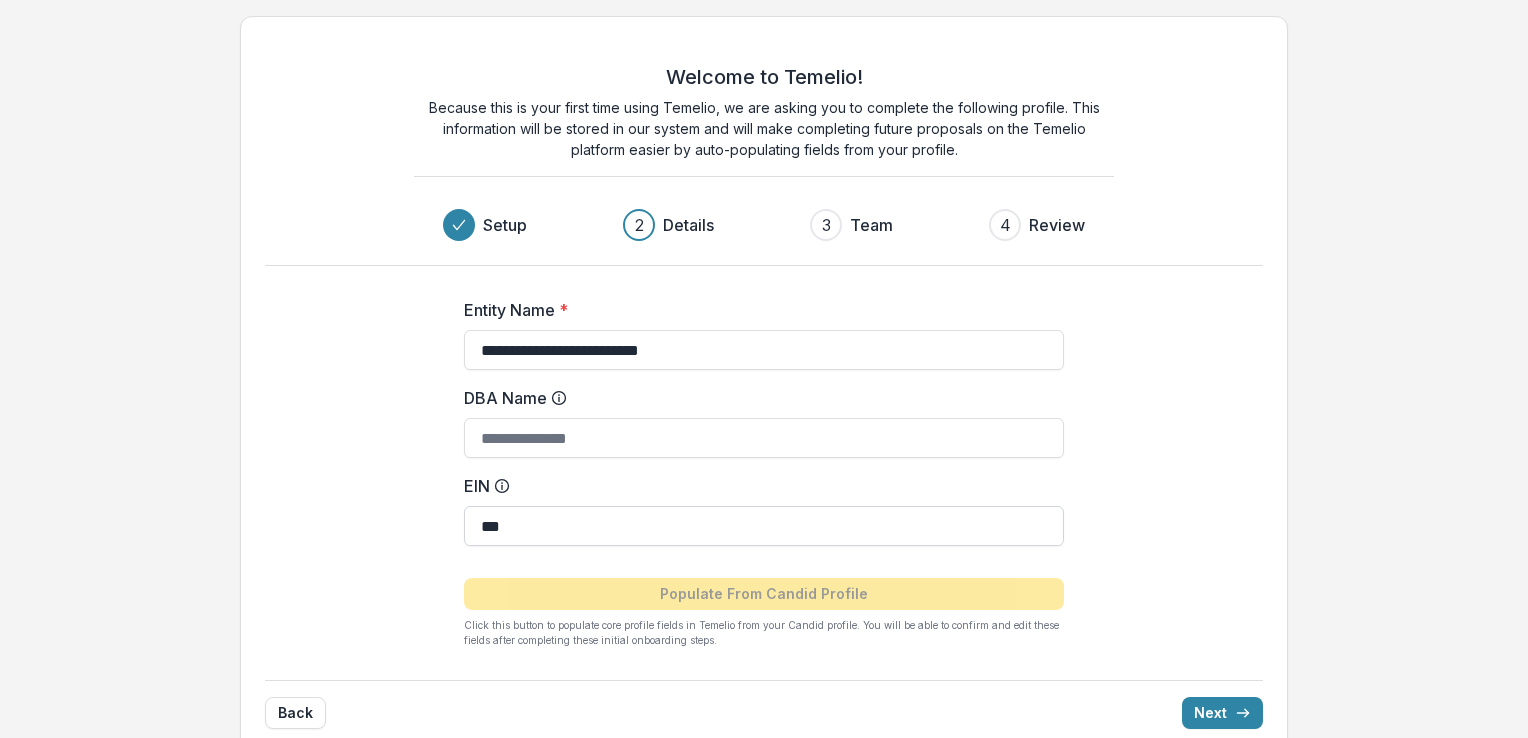 click on "***" at bounding box center [764, 526] 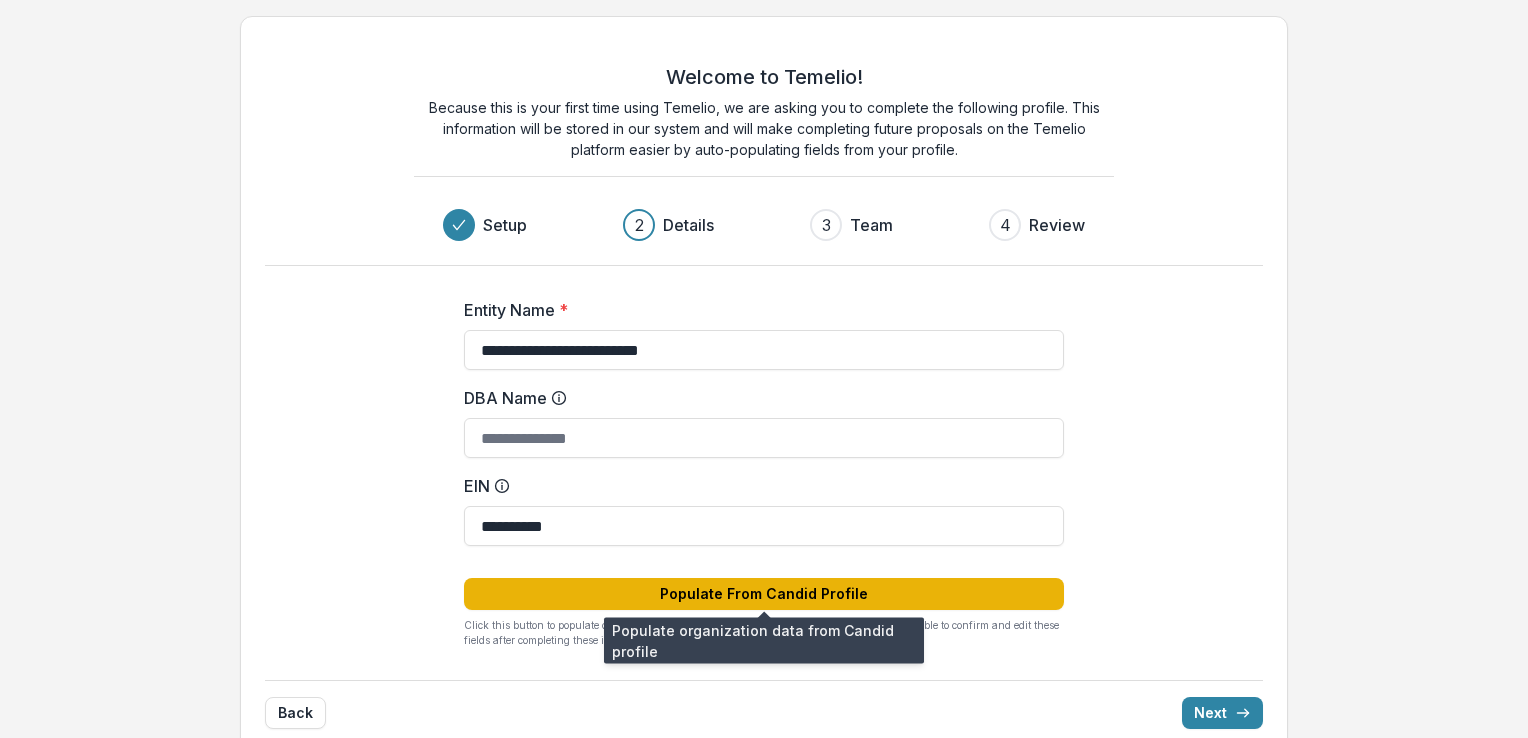 type on "**********" 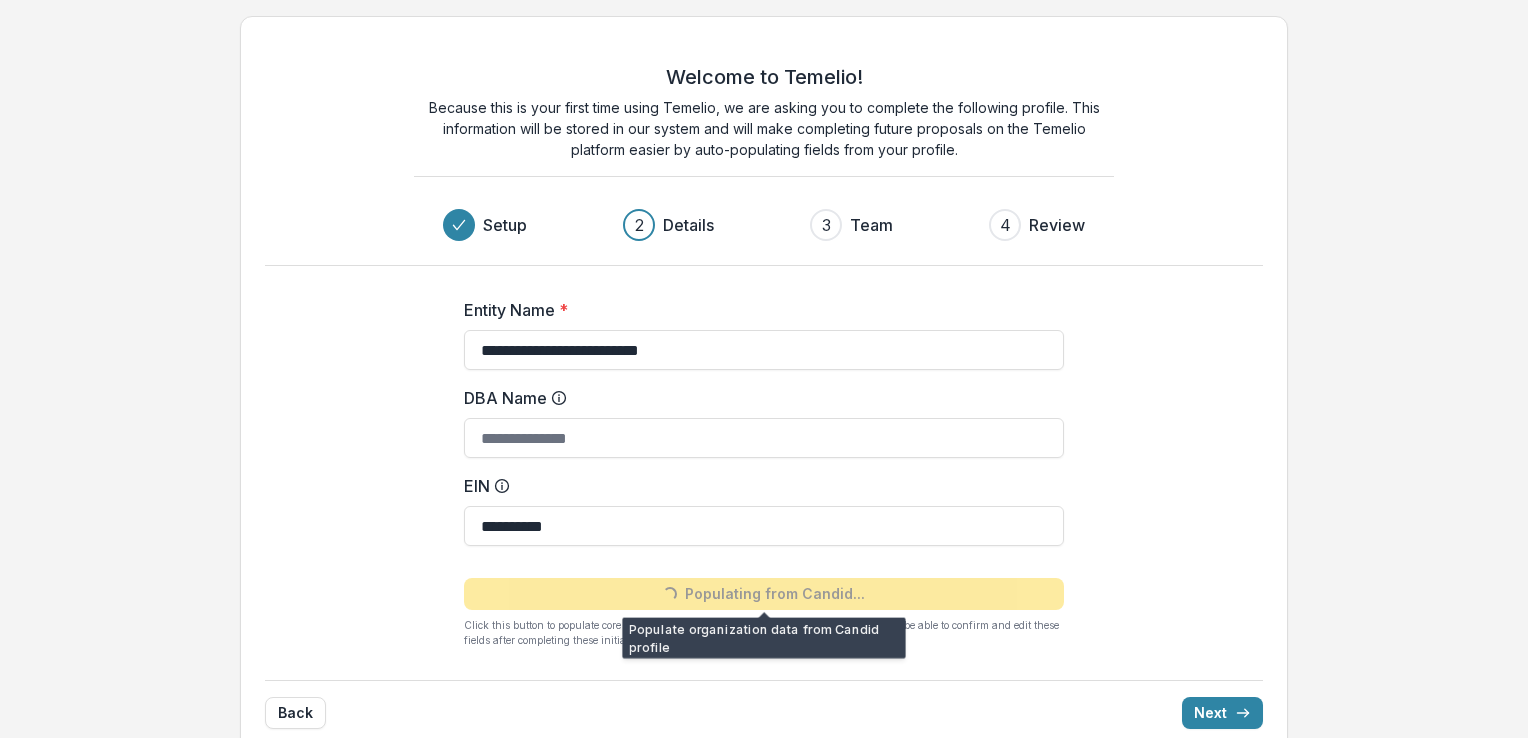 type on "**********" 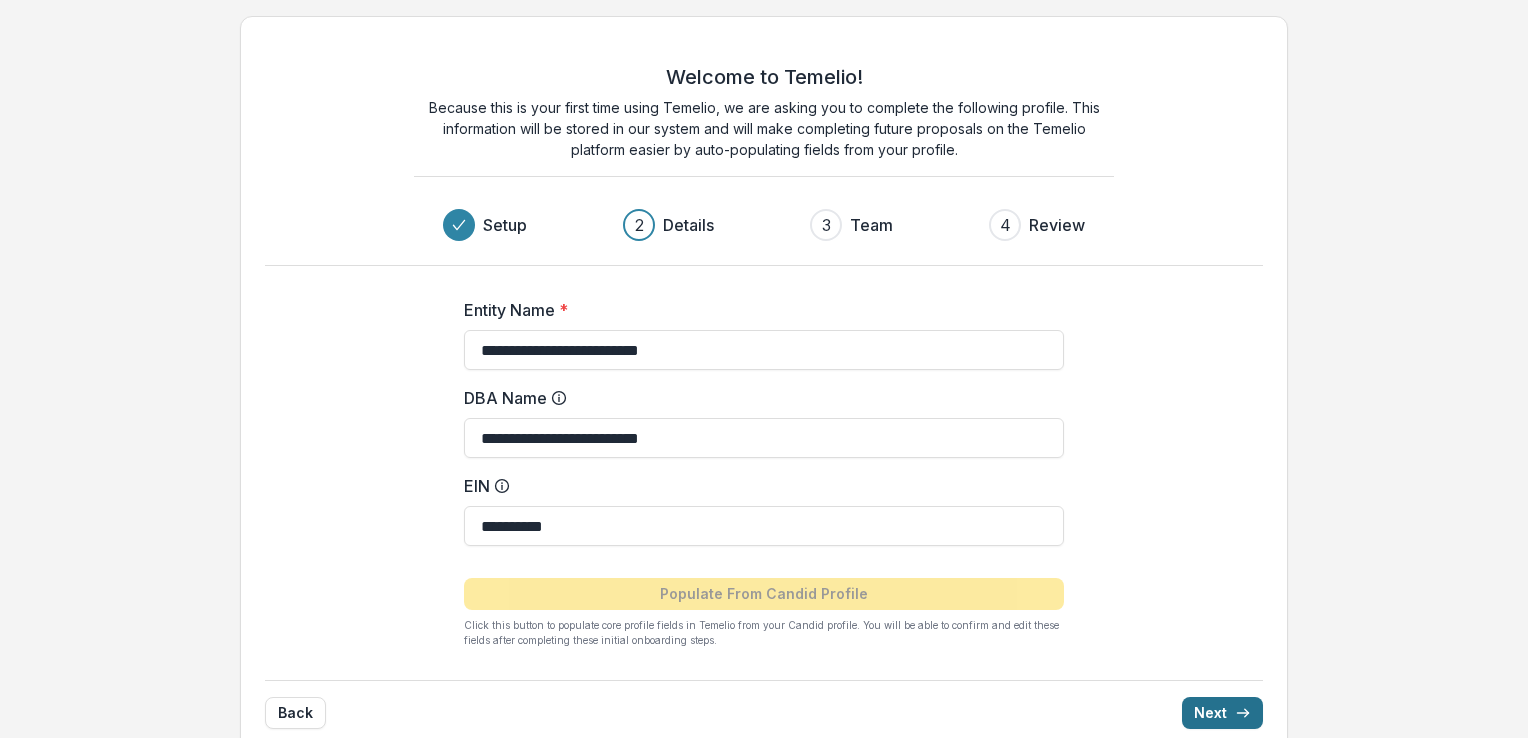 click on "Next" at bounding box center [1222, 713] 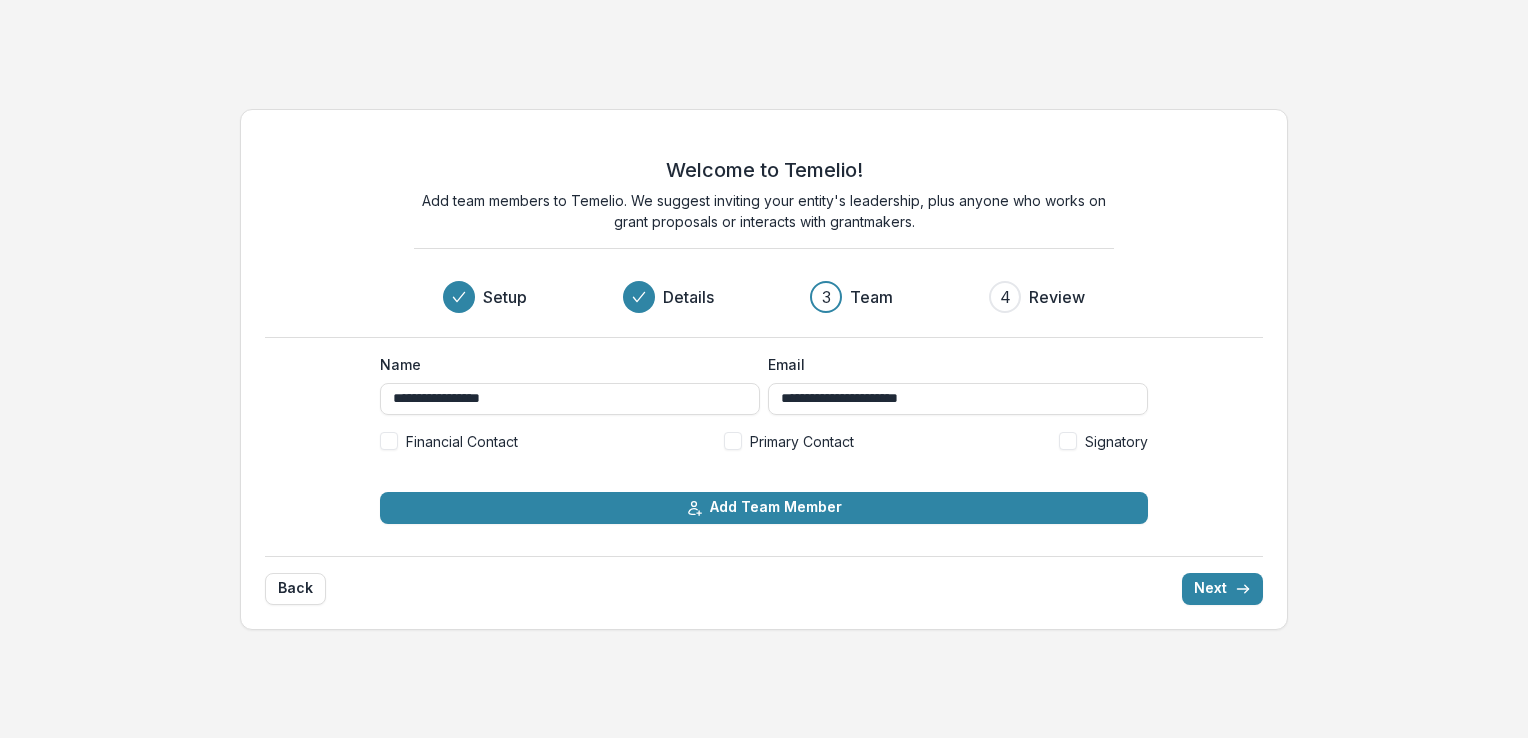 click at bounding box center [733, 441] 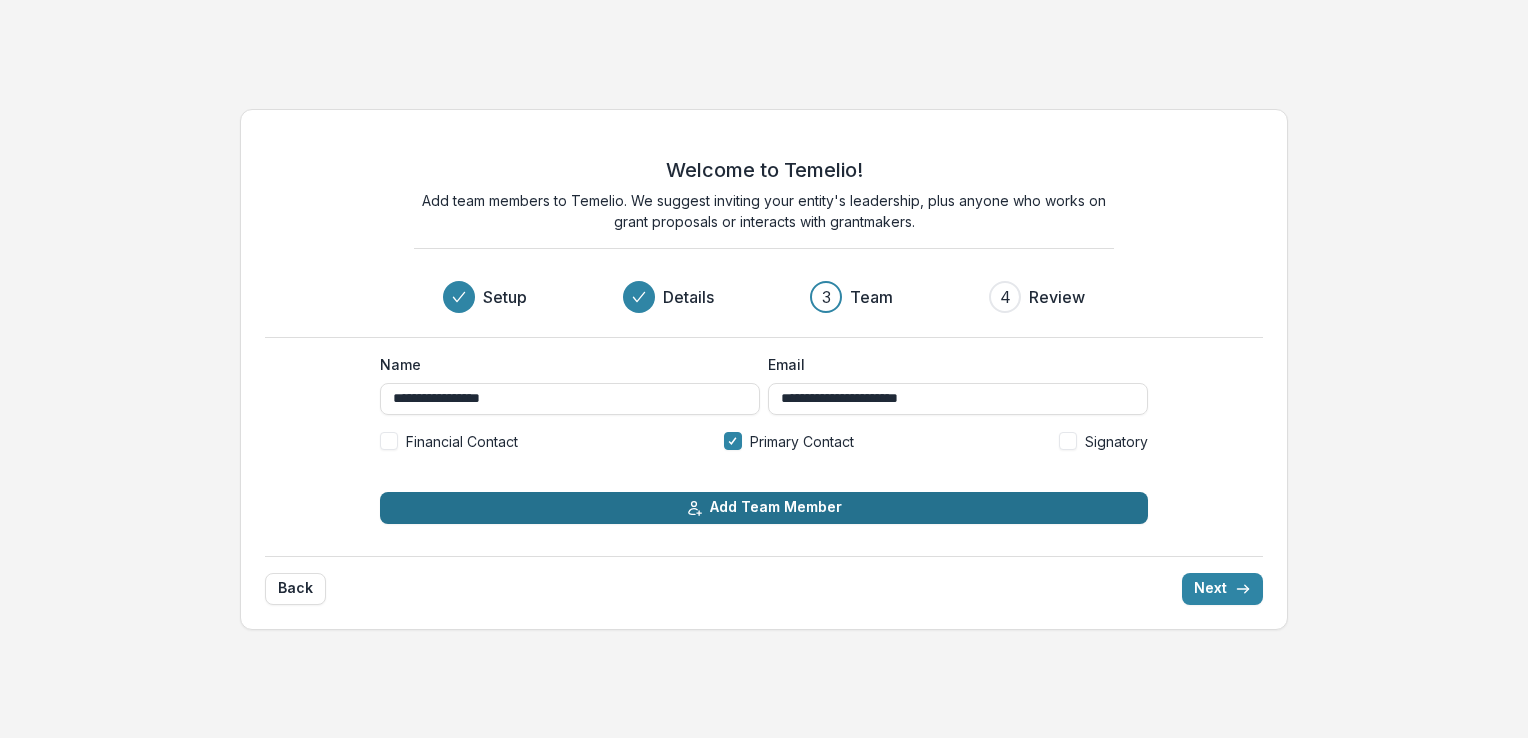 click on "Add Team Member" at bounding box center [764, 508] 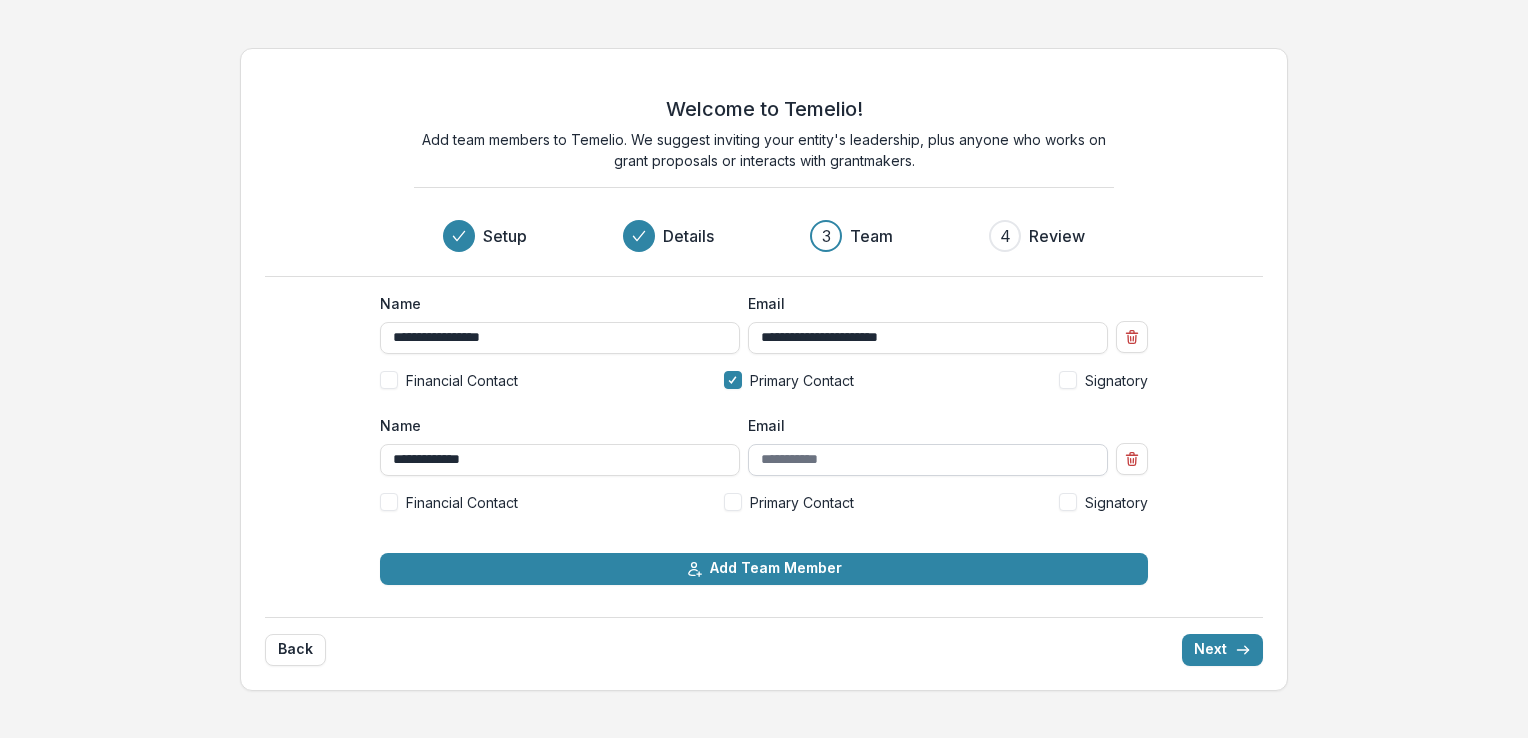 type on "**********" 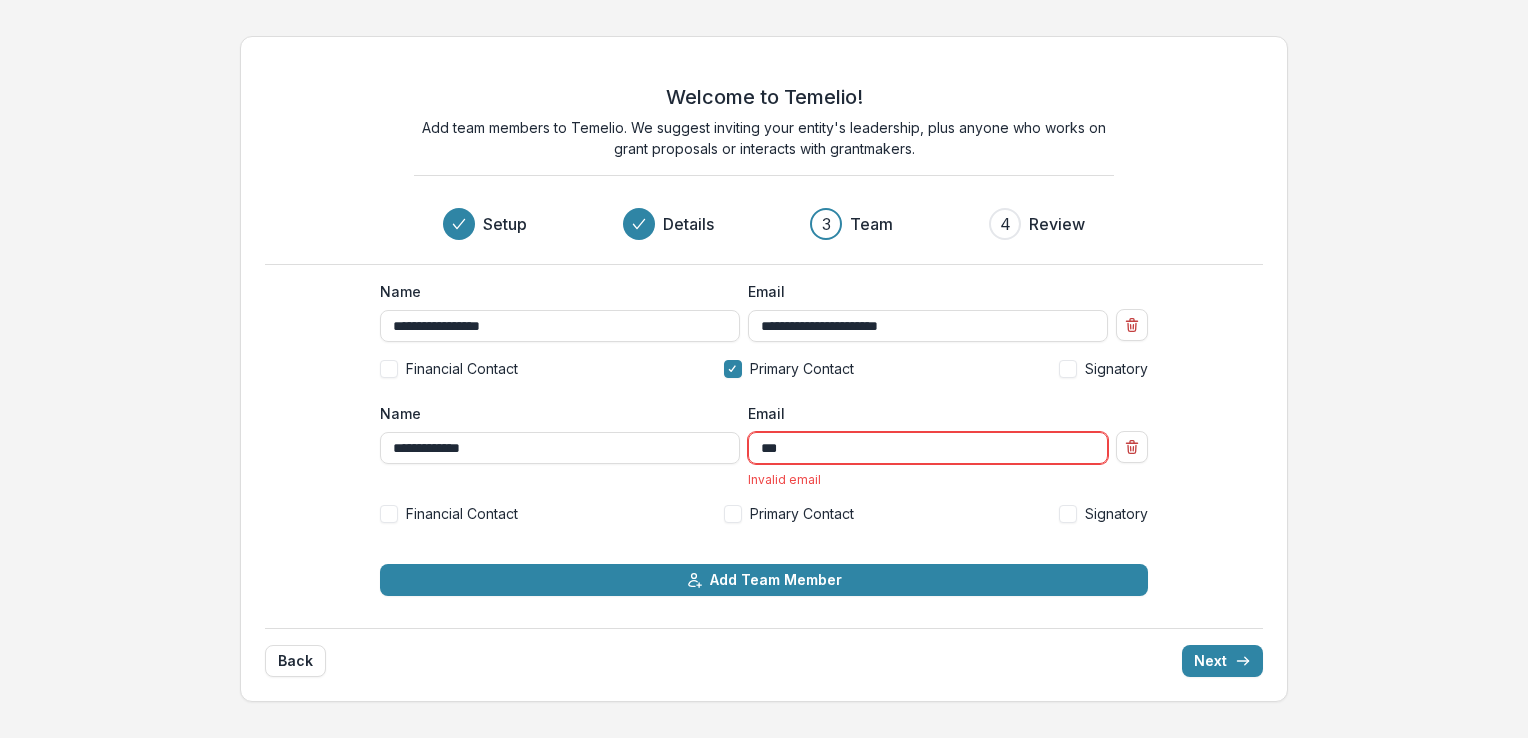 type on "**********" 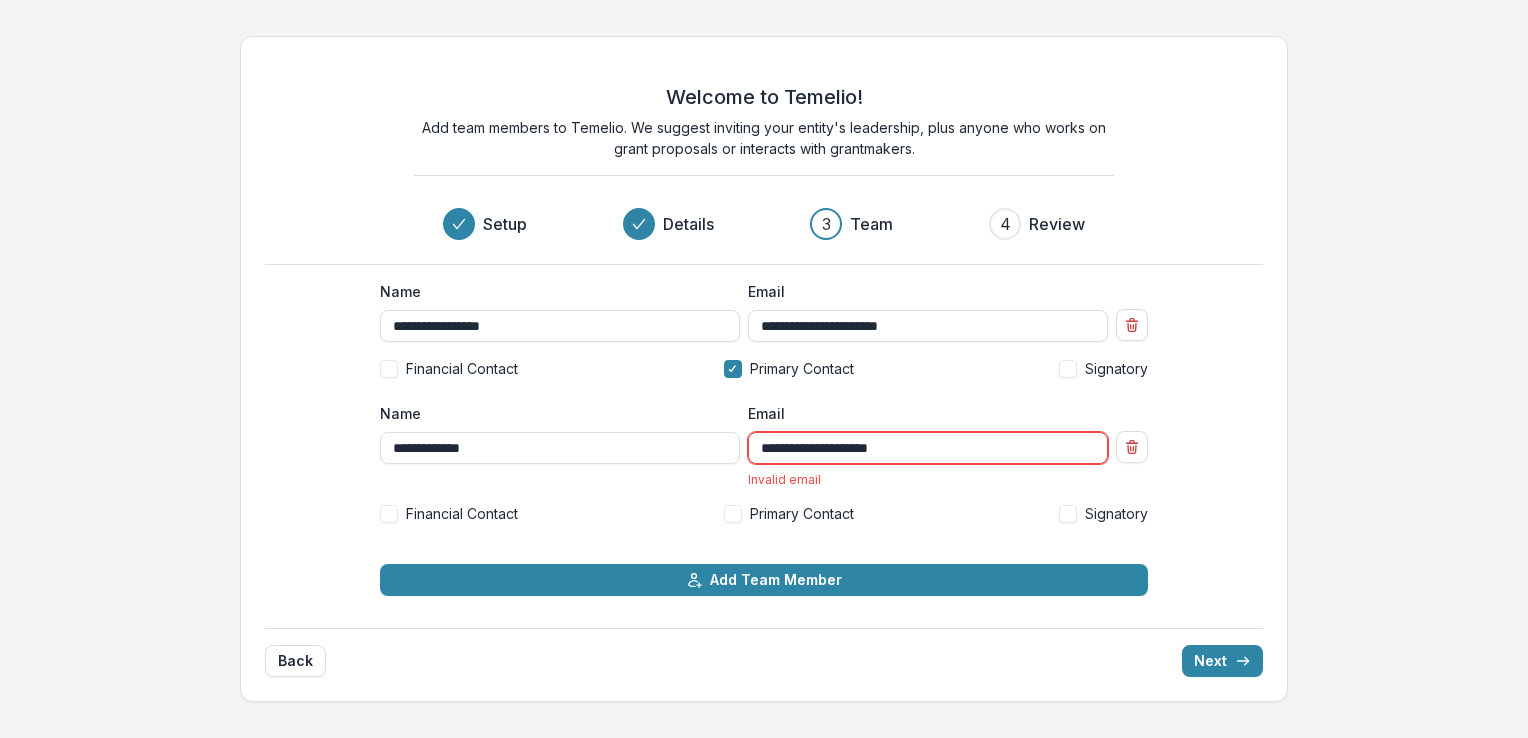 type 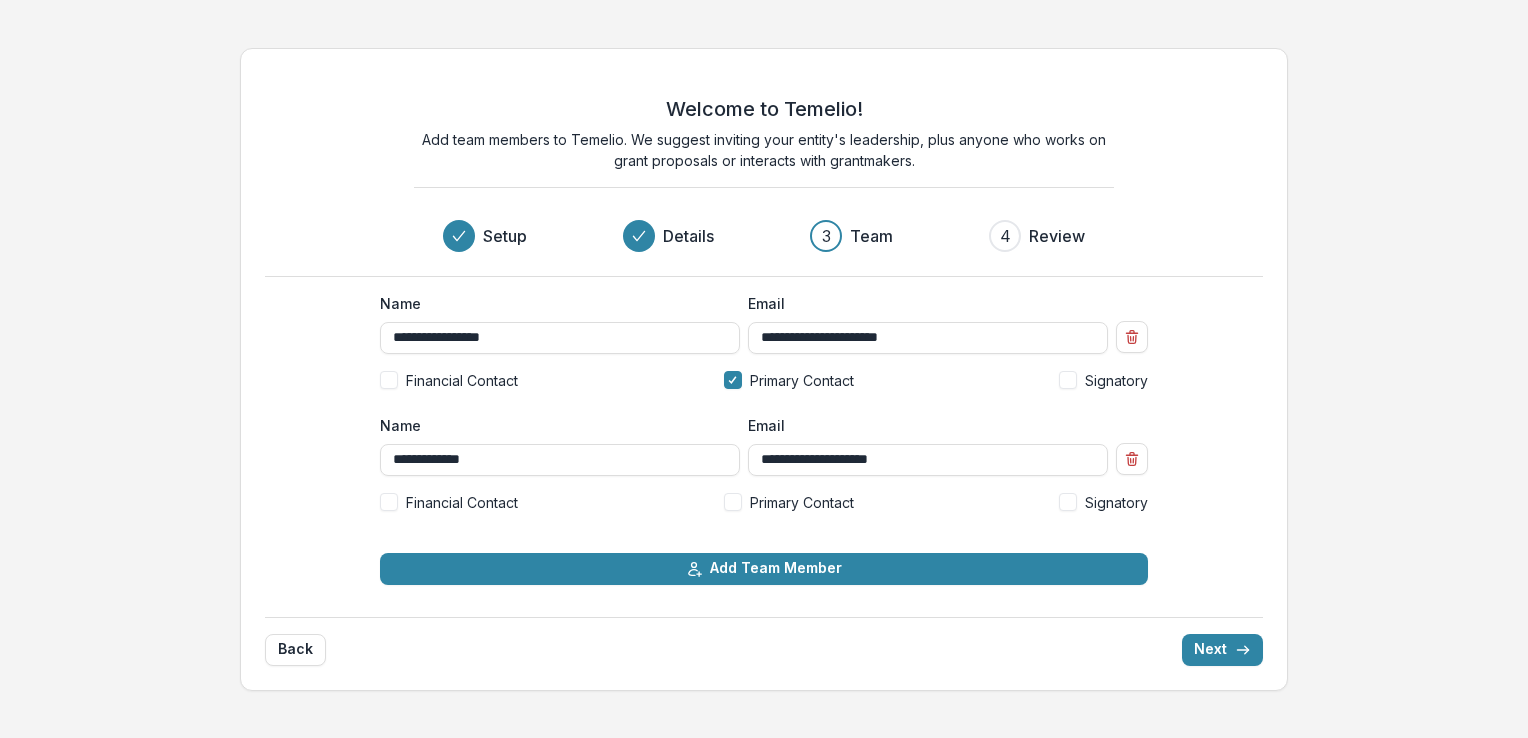 click at bounding box center [389, 502] 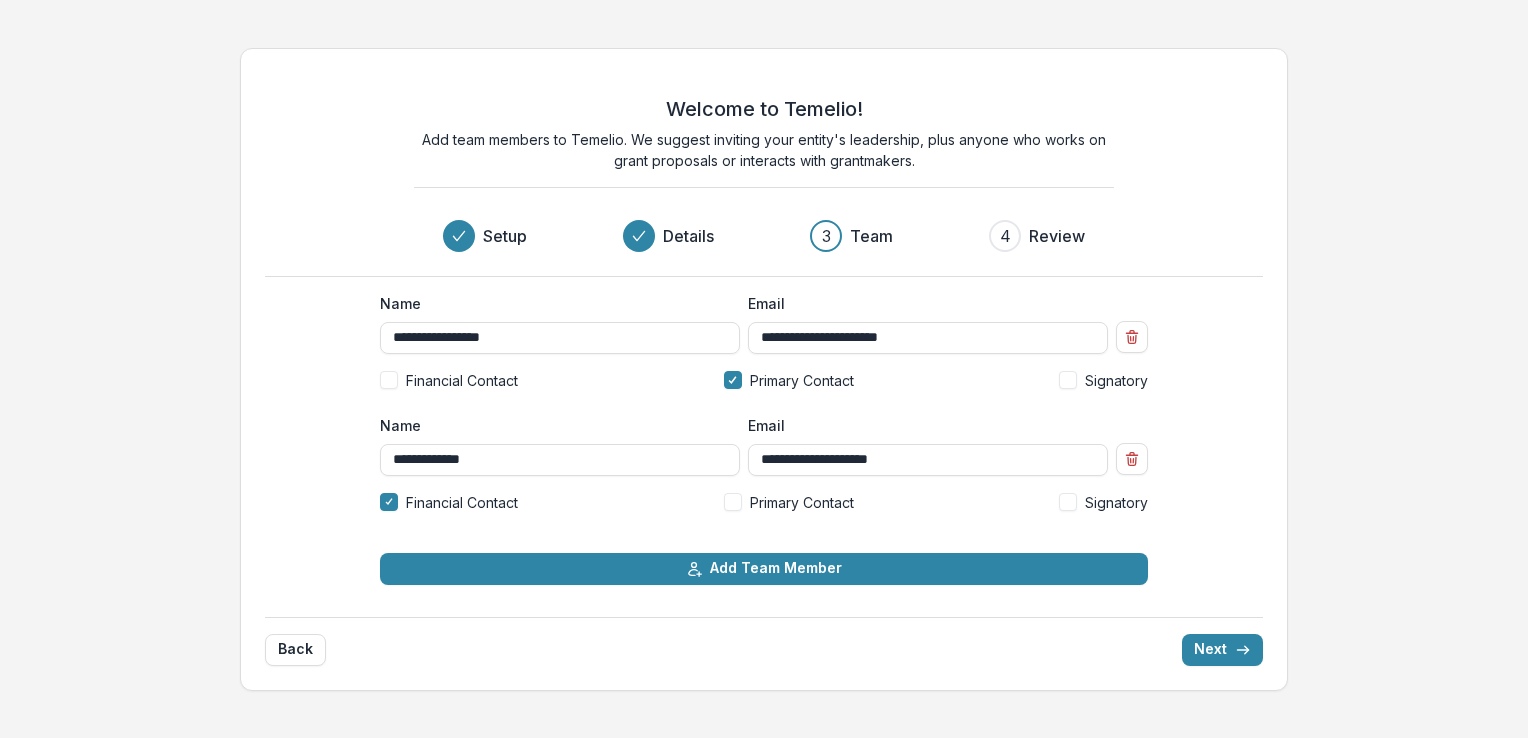 click at bounding box center (1068, 502) 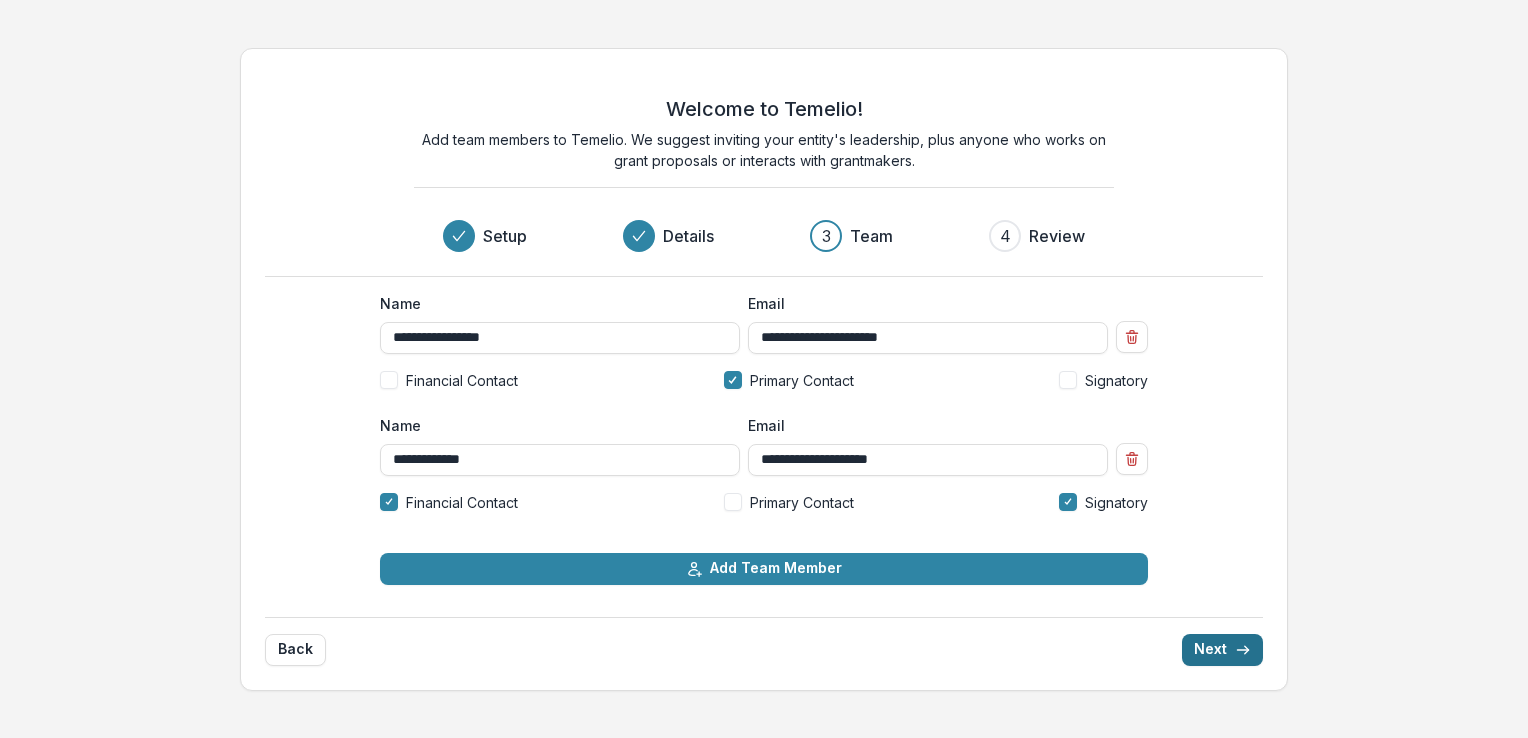 click on "Next" at bounding box center (1222, 650) 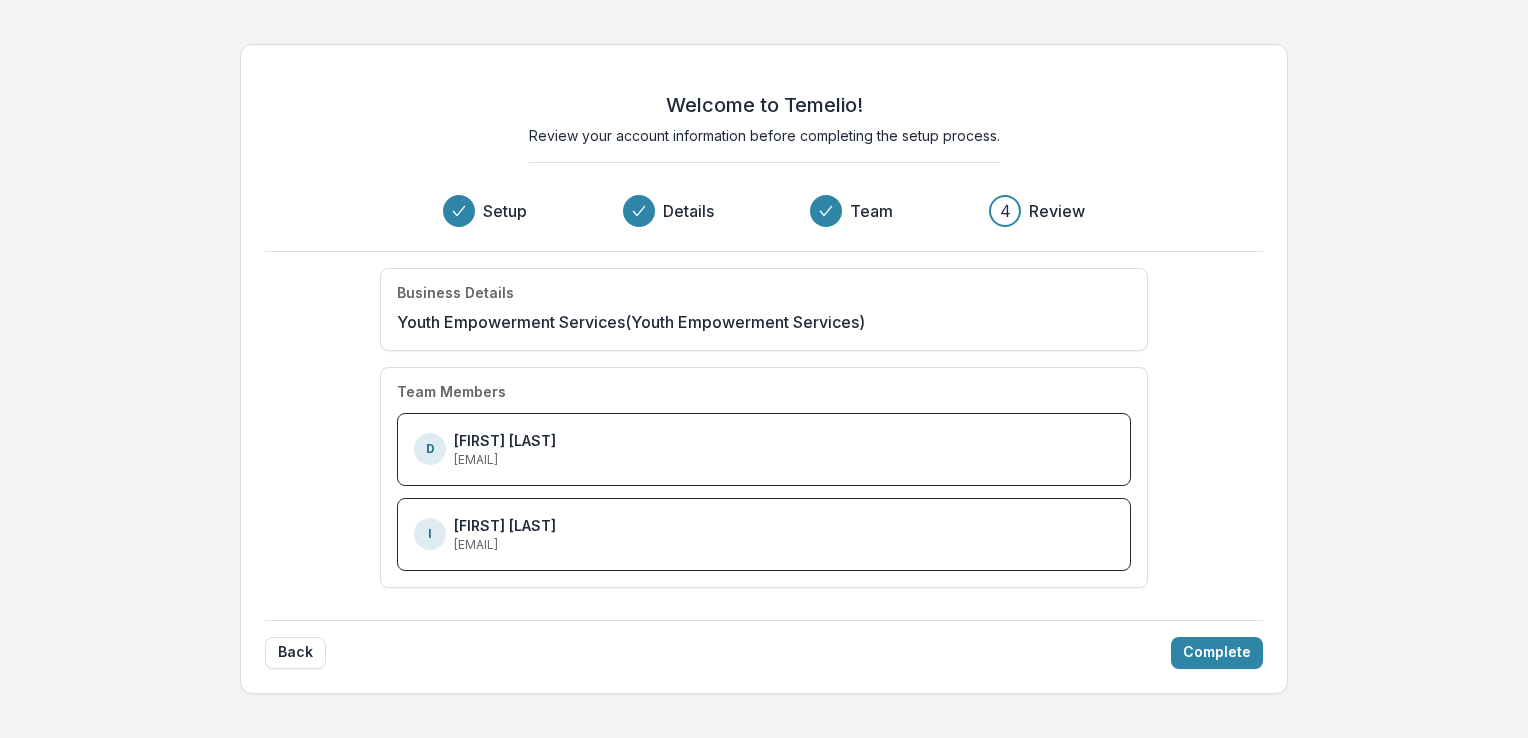 click on "[FIRST] [LAST] [EMAIL]" at bounding box center (764, 449) 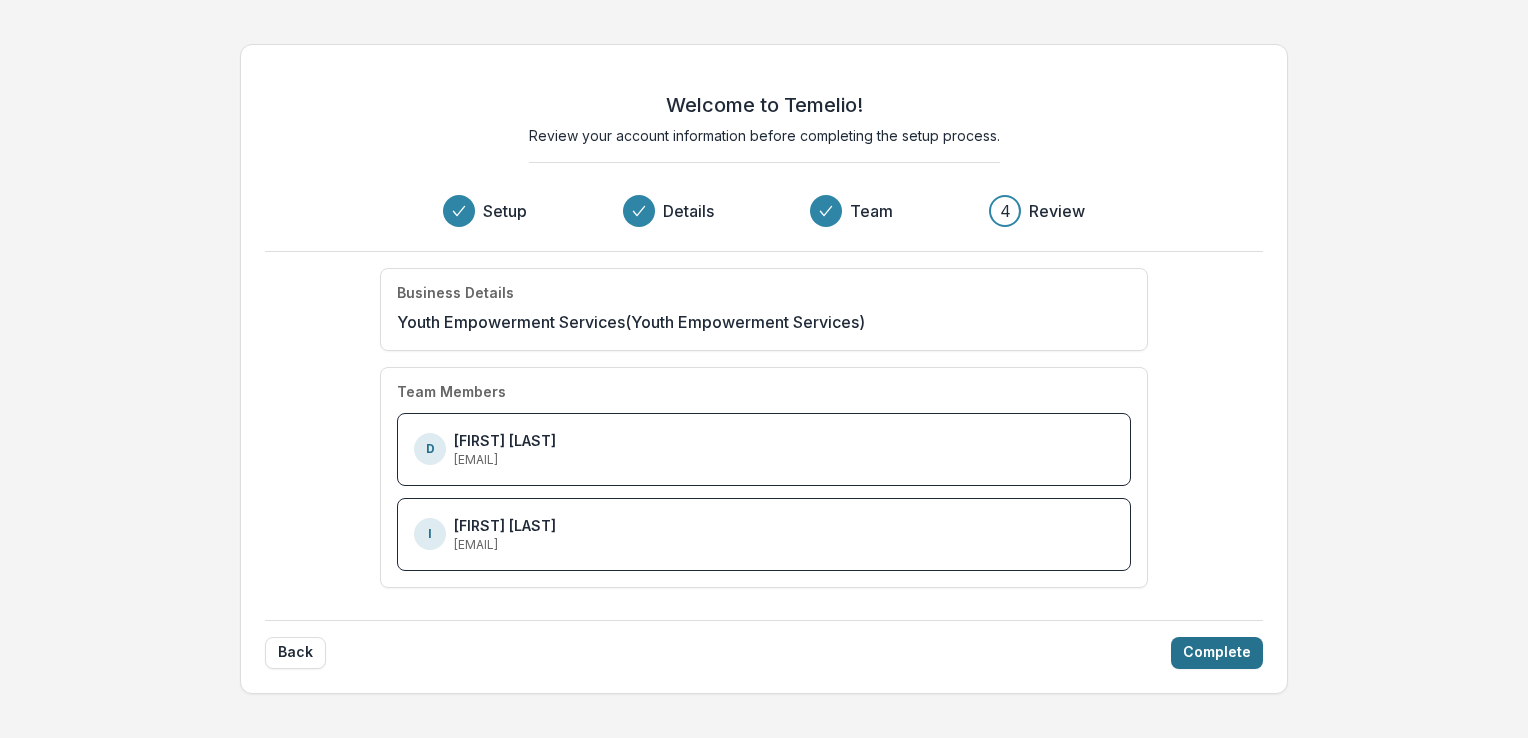 click on "Complete" at bounding box center (1217, 653) 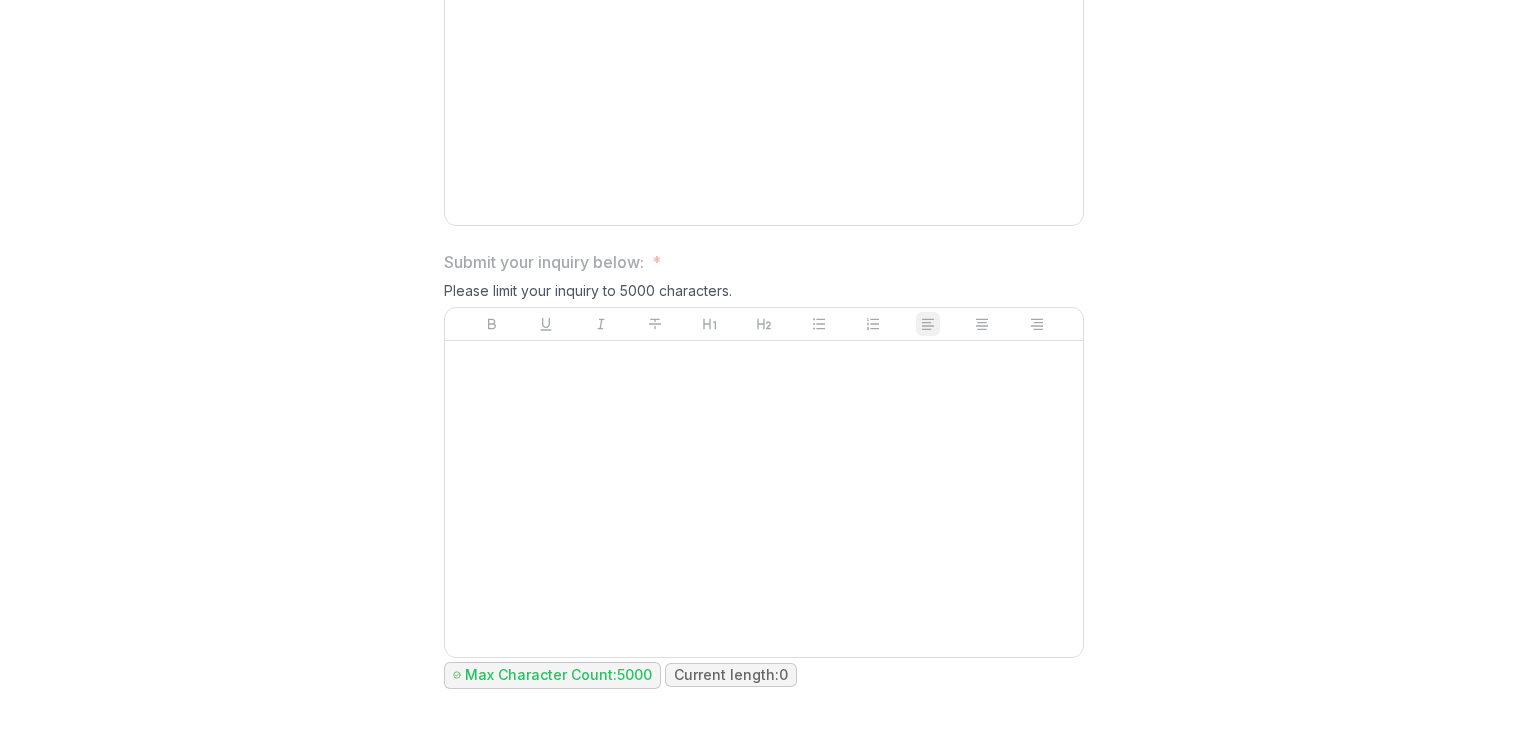 scroll, scrollTop: 0, scrollLeft: 0, axis: both 